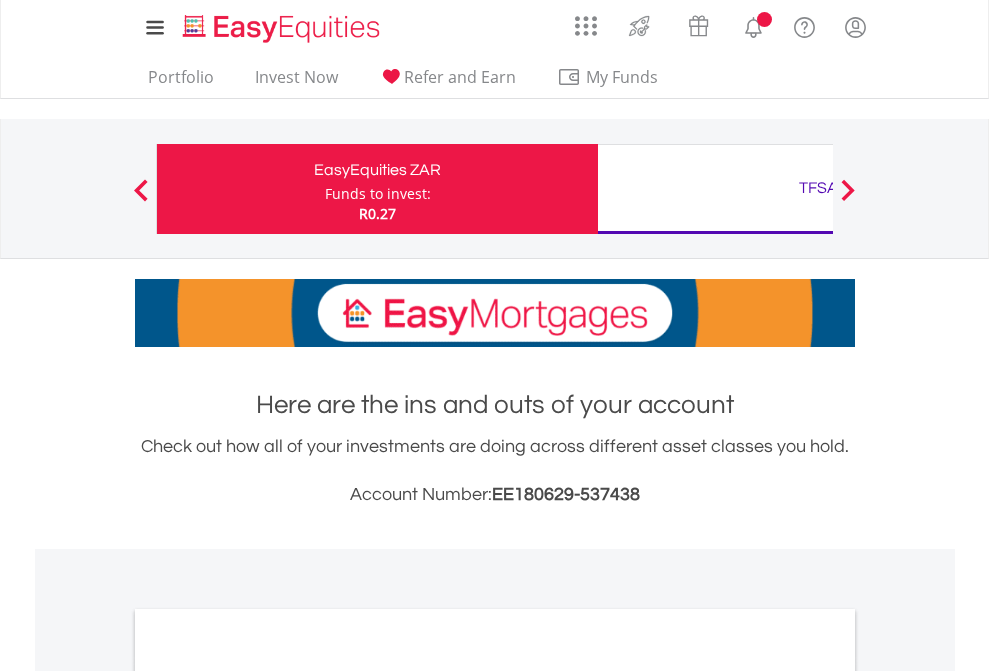 scroll, scrollTop: 0, scrollLeft: 0, axis: both 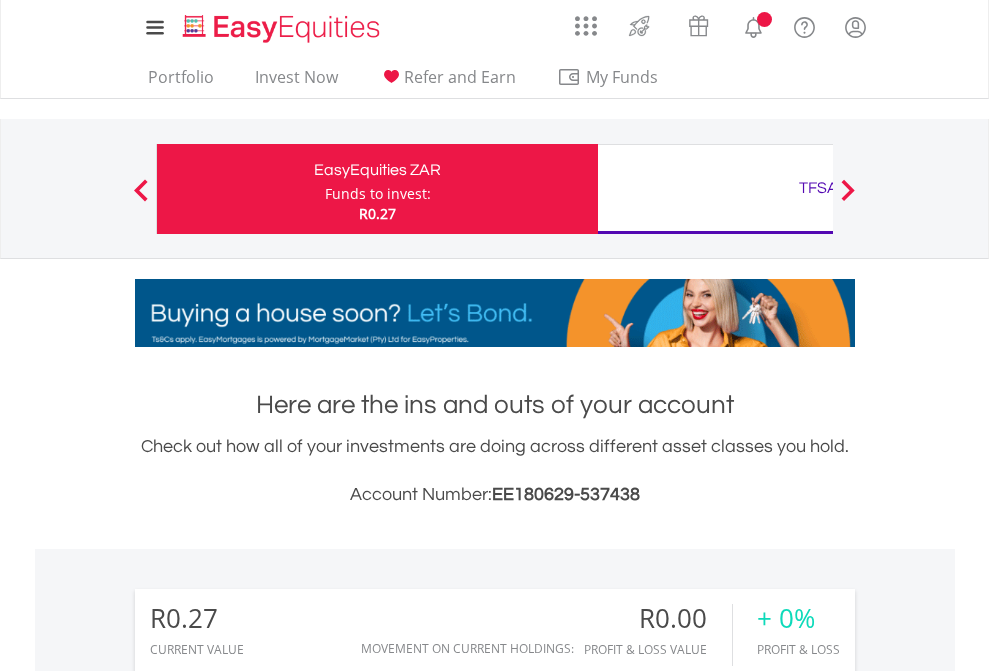 click on "Funds to invest:" at bounding box center (378, 194) 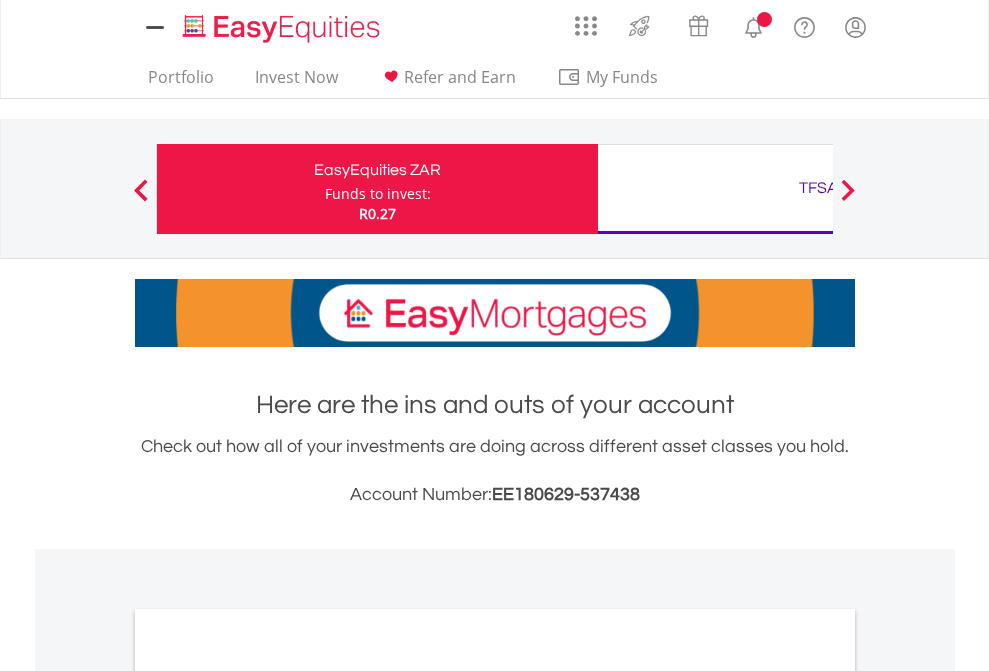 scroll, scrollTop: 0, scrollLeft: 0, axis: both 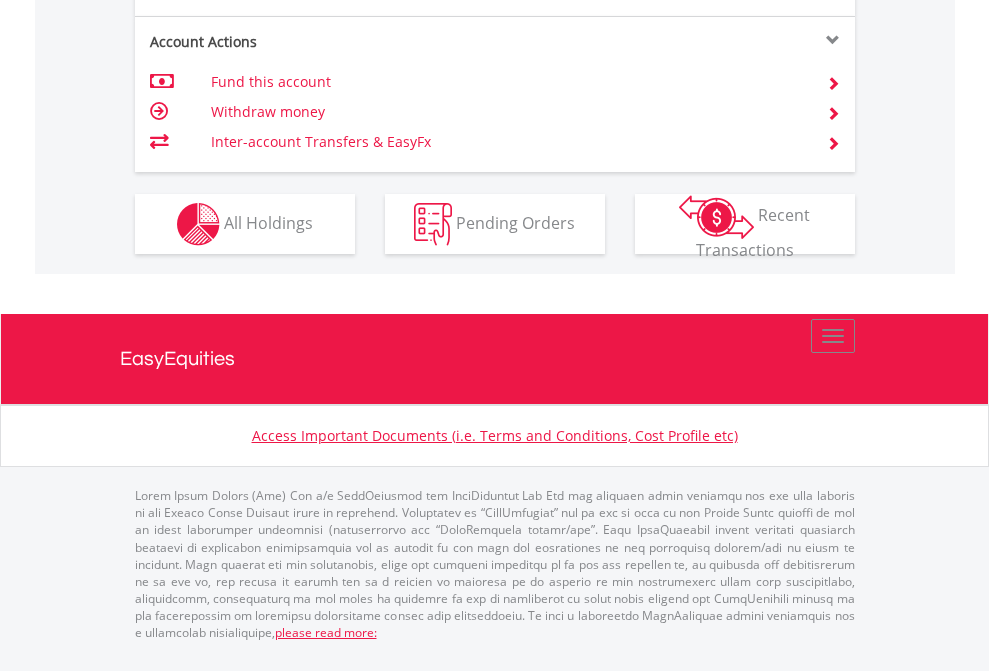 click on "Investment types" at bounding box center (706, -337) 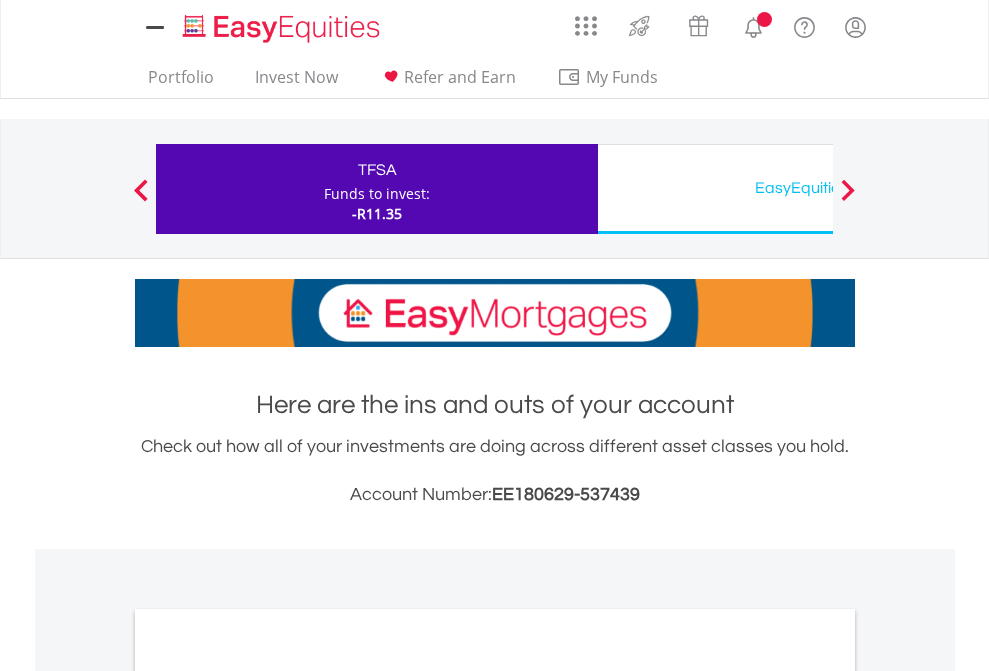 scroll, scrollTop: 0, scrollLeft: 0, axis: both 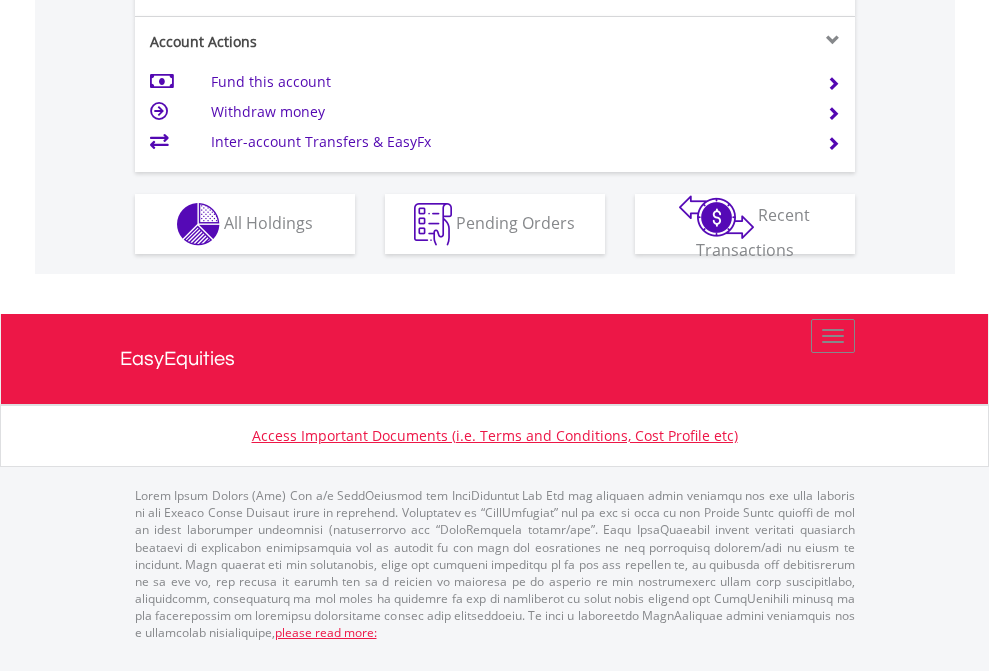 click on "Investment types" at bounding box center (706, -337) 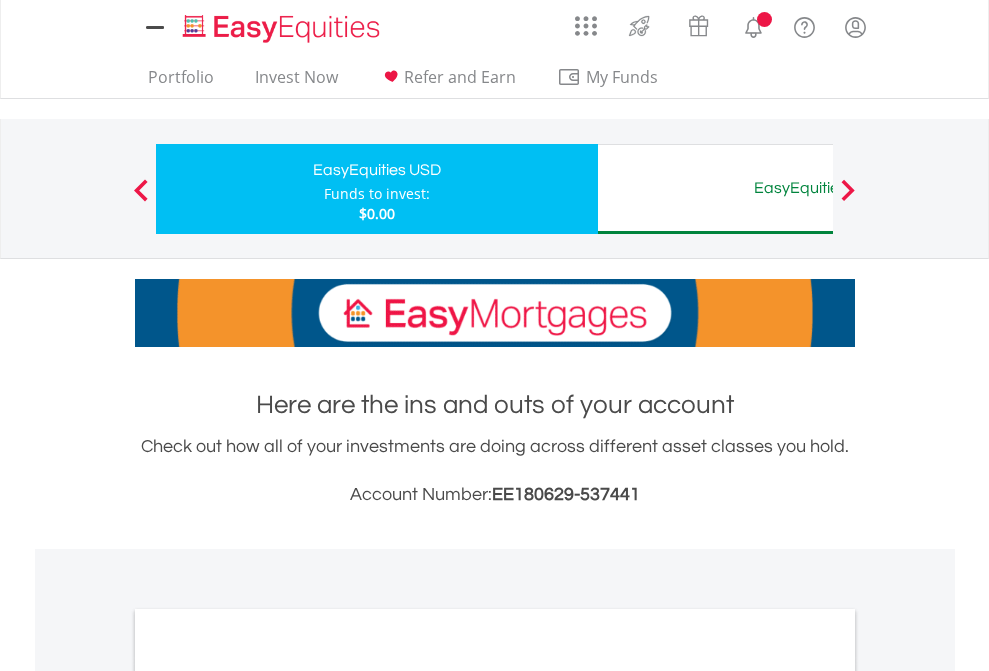 scroll, scrollTop: 0, scrollLeft: 0, axis: both 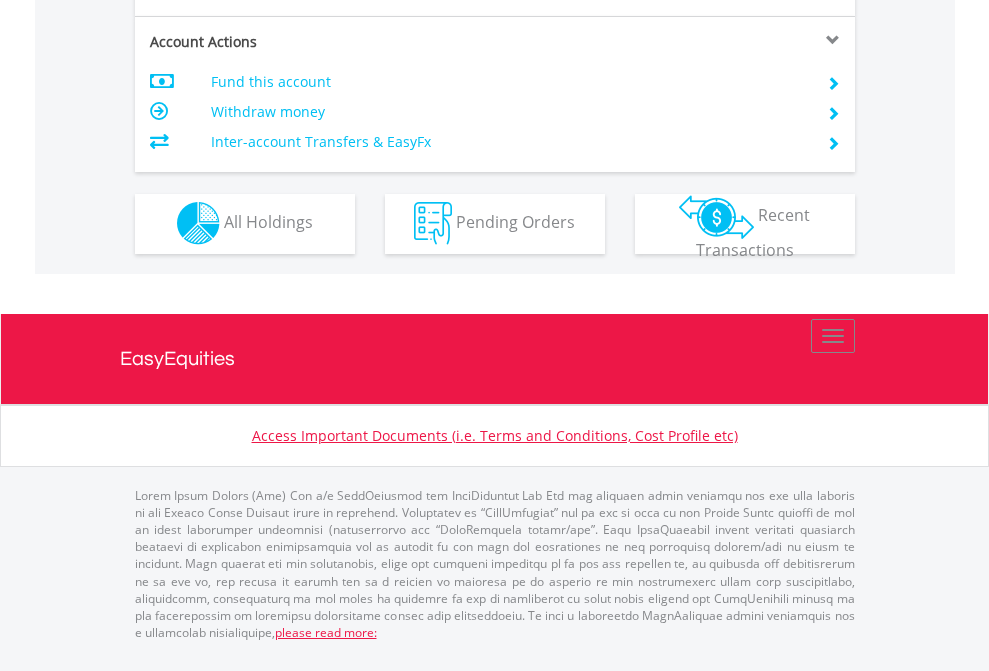 click on "Investment types" at bounding box center [706, -353] 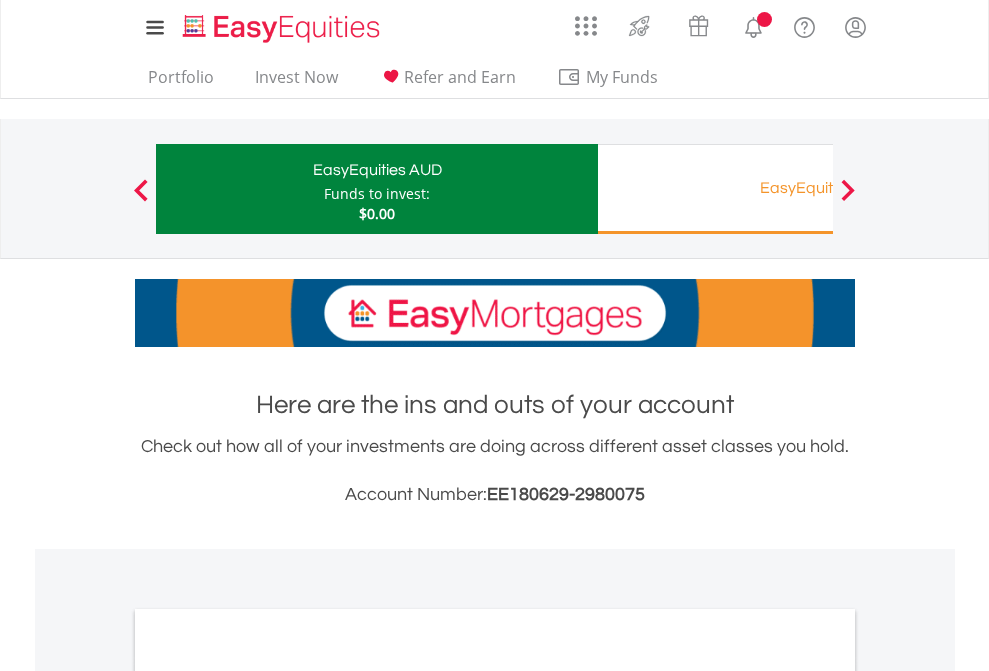 scroll, scrollTop: 0, scrollLeft: 0, axis: both 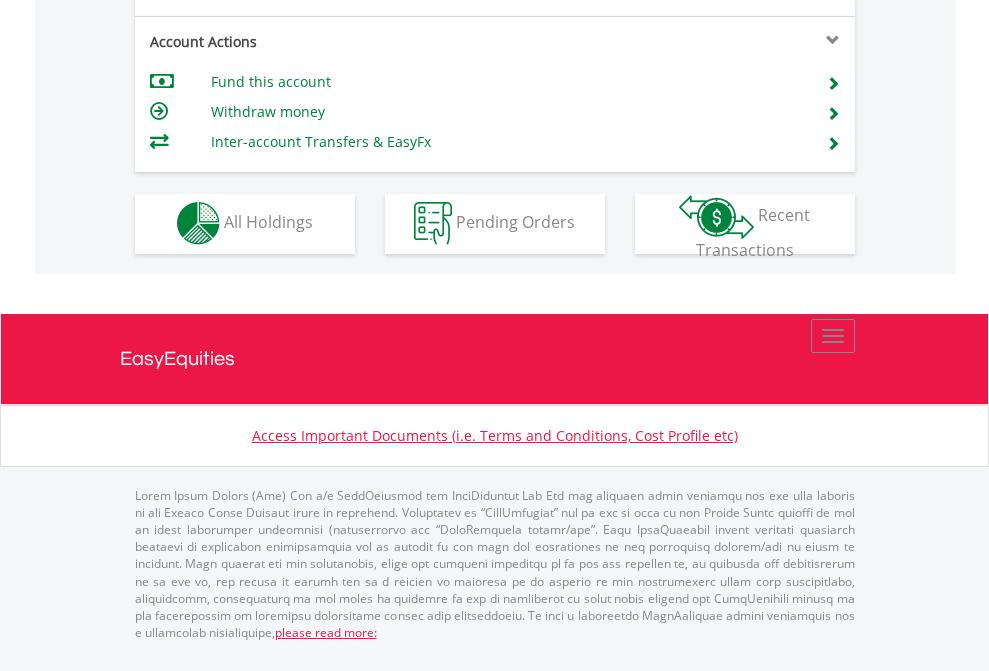 click on "Investment types" at bounding box center [706, -353] 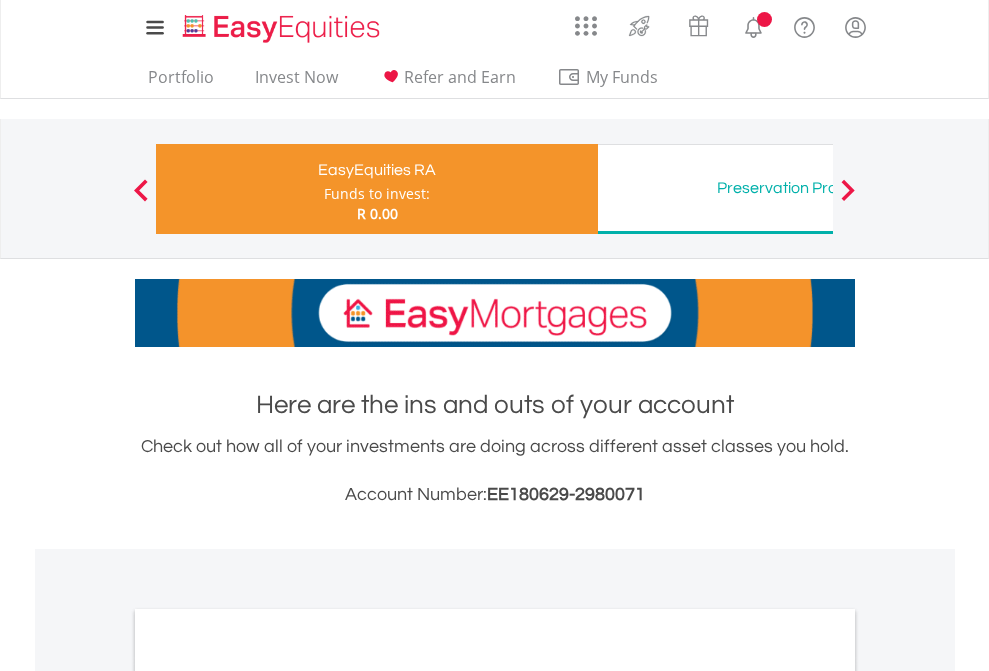scroll, scrollTop: 0, scrollLeft: 0, axis: both 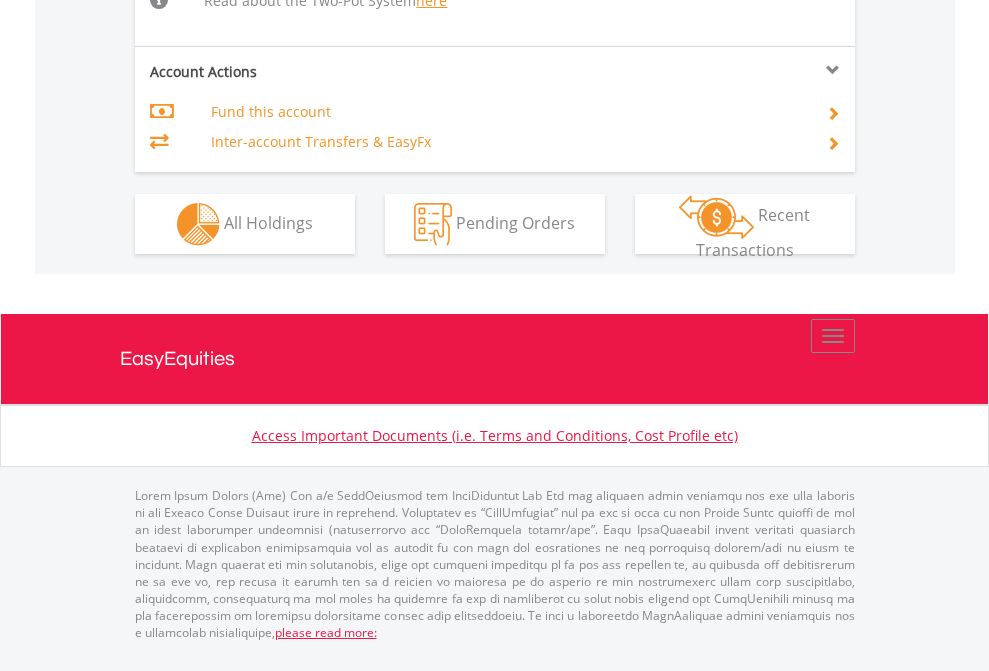click on "Investment types" at bounding box center (706, -518) 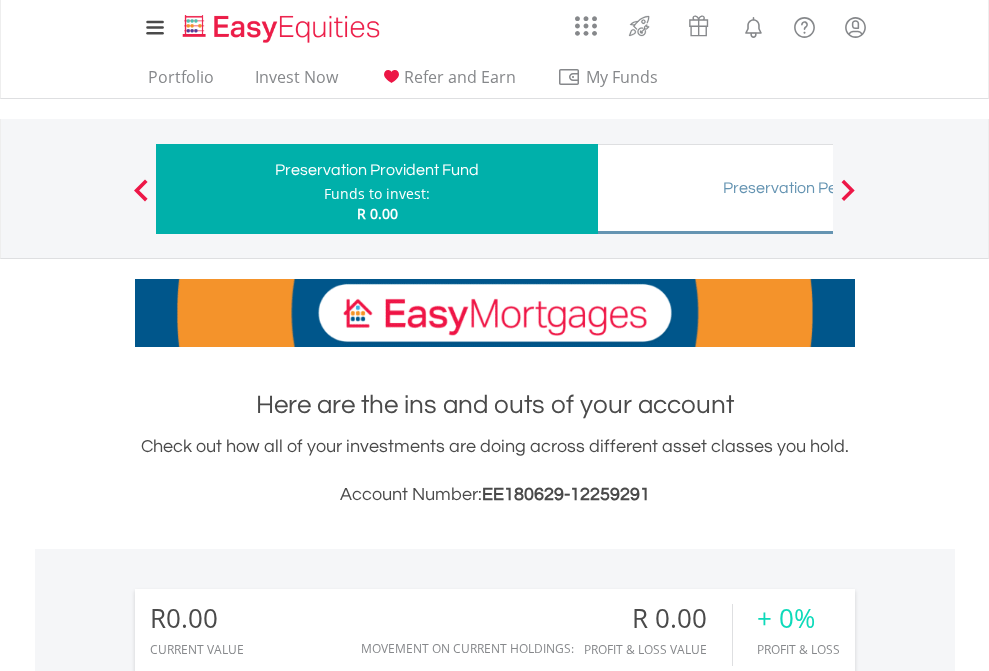 scroll, scrollTop: 671, scrollLeft: 0, axis: vertical 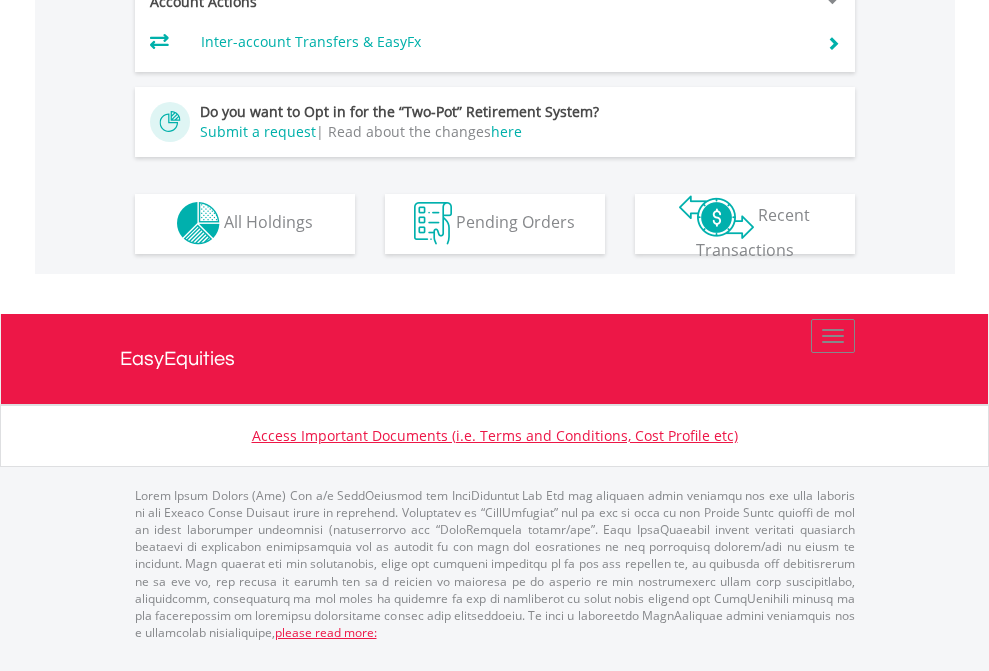 click on "Investment types" at bounding box center (706, -393) 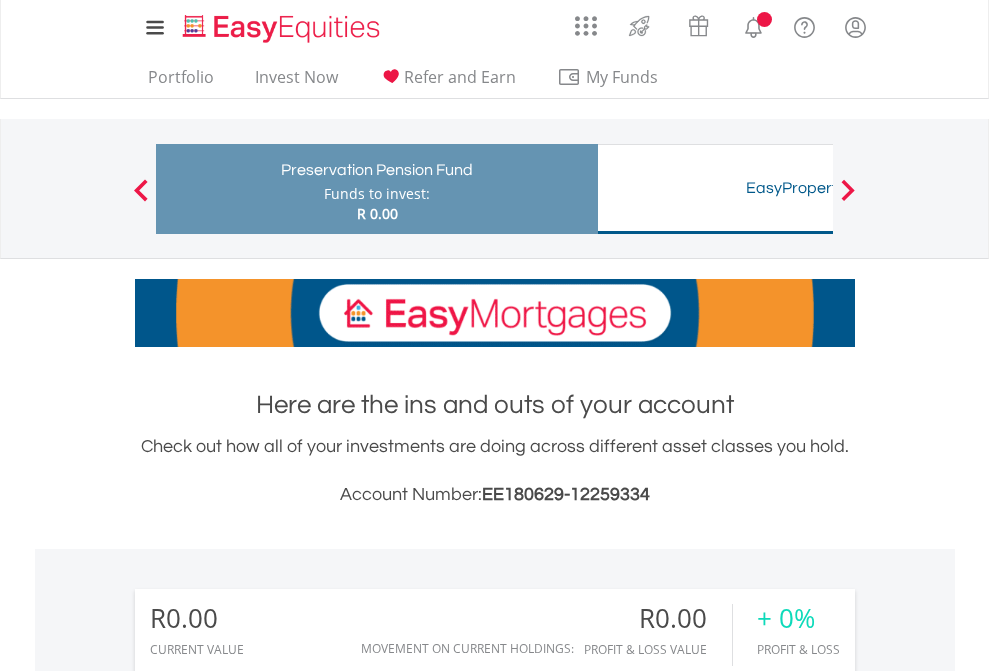 scroll, scrollTop: 0, scrollLeft: 0, axis: both 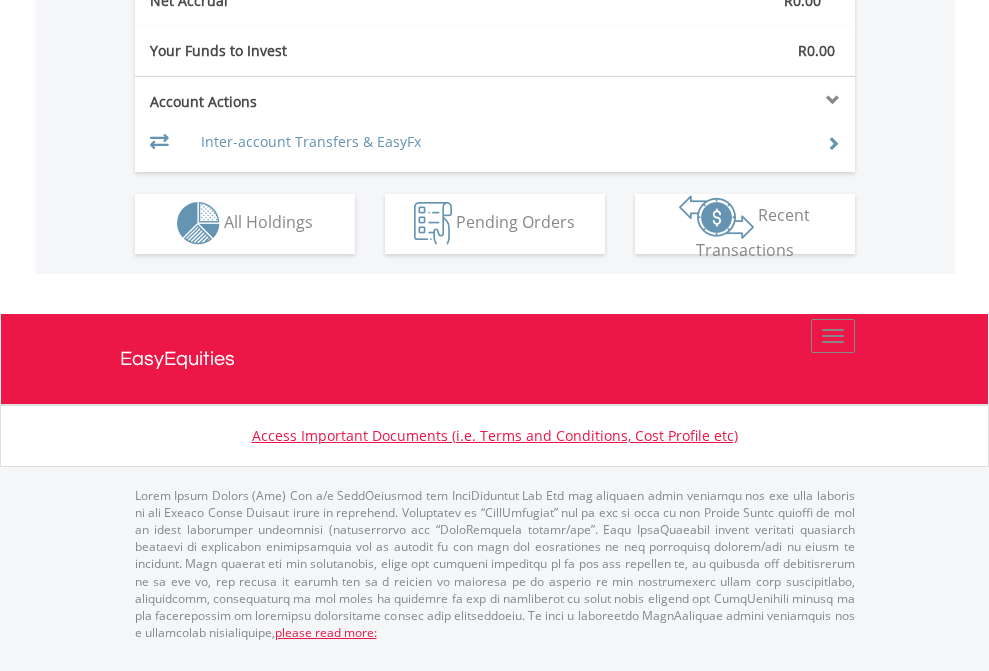 click on "Investment types" at bounding box center [706, -293] 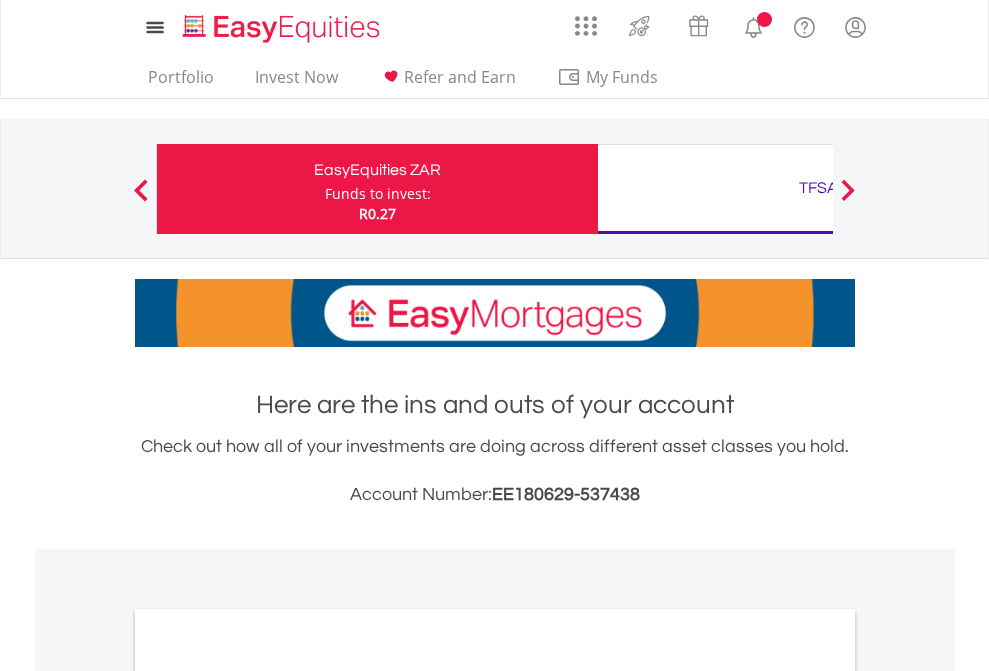 scroll, scrollTop: 1202, scrollLeft: 0, axis: vertical 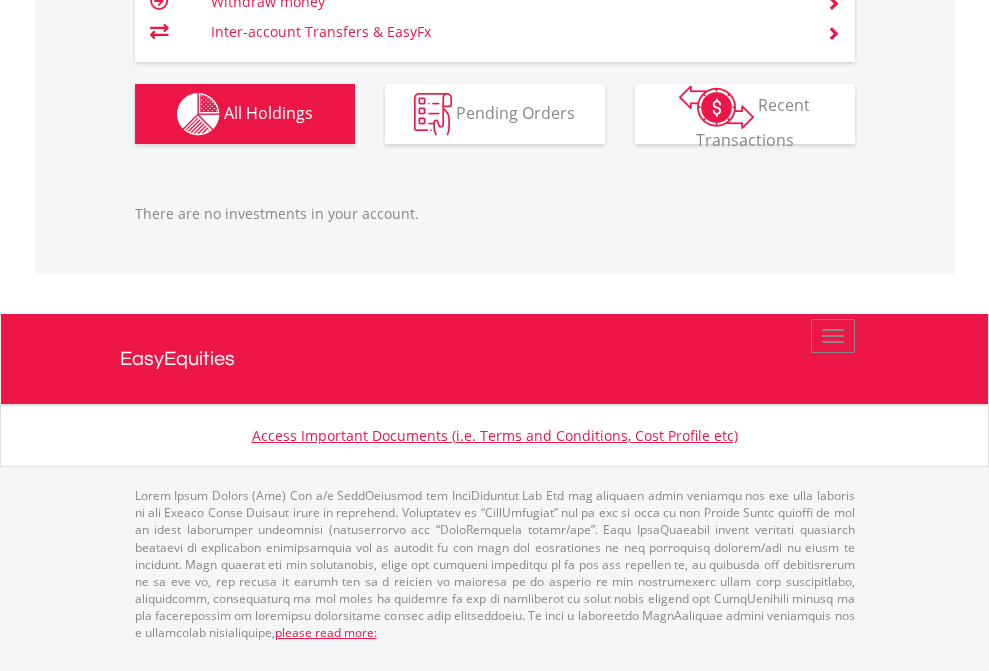 click on "TFSA" at bounding box center (818, -1206) 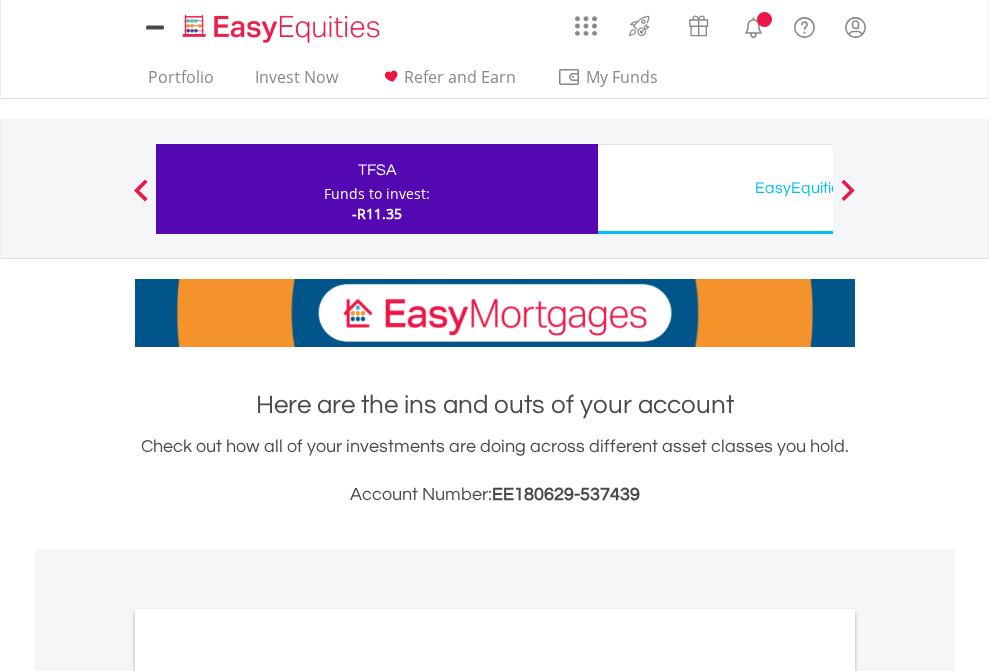 scroll, scrollTop: 0, scrollLeft: 0, axis: both 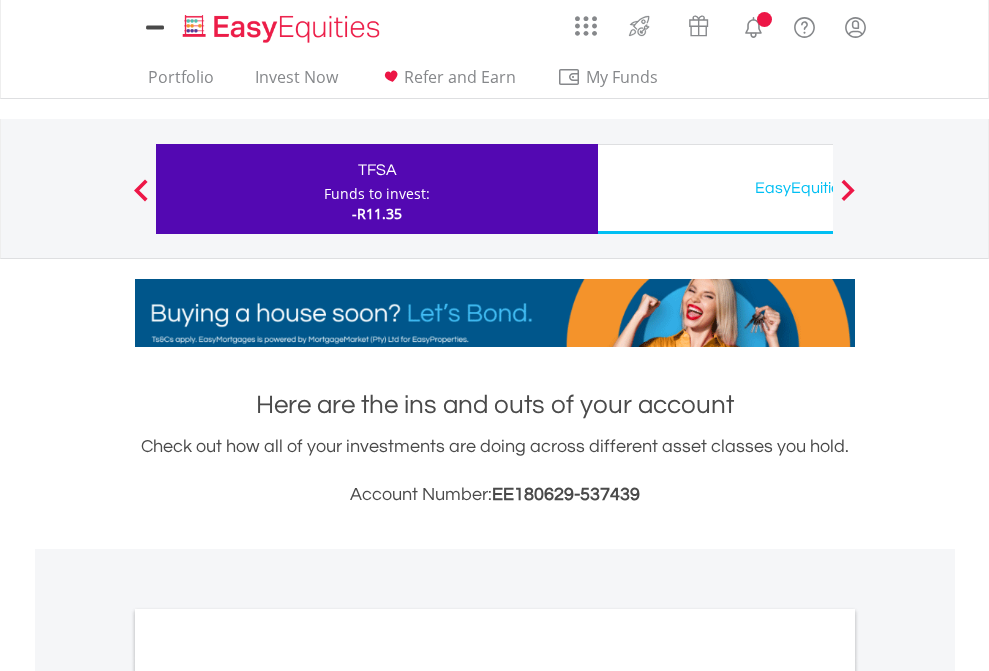 click on "All Holdings" at bounding box center (268, 1096) 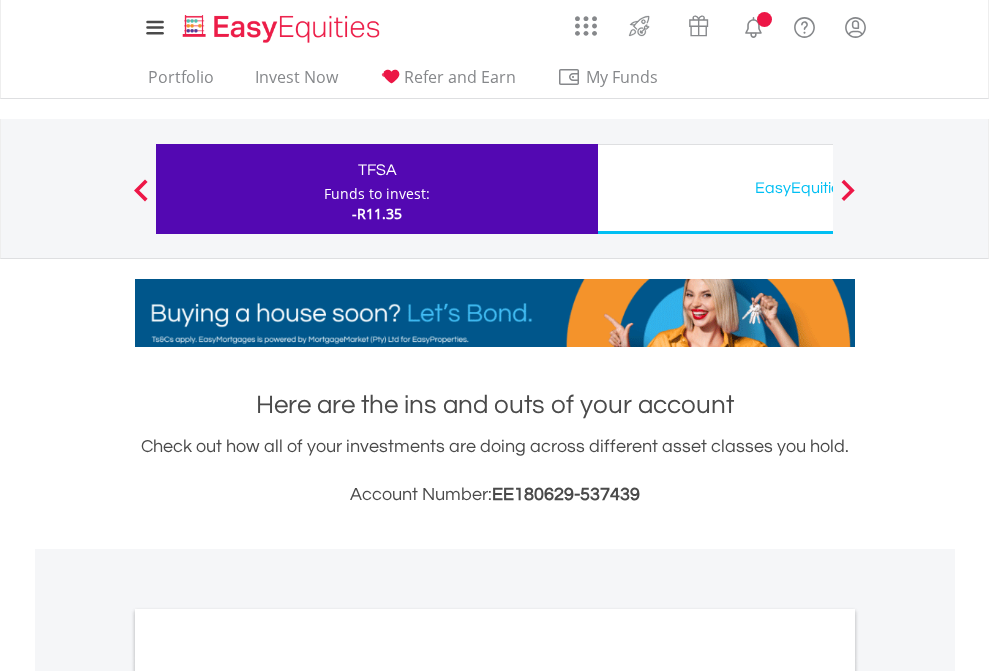 scroll, scrollTop: 1202, scrollLeft: 0, axis: vertical 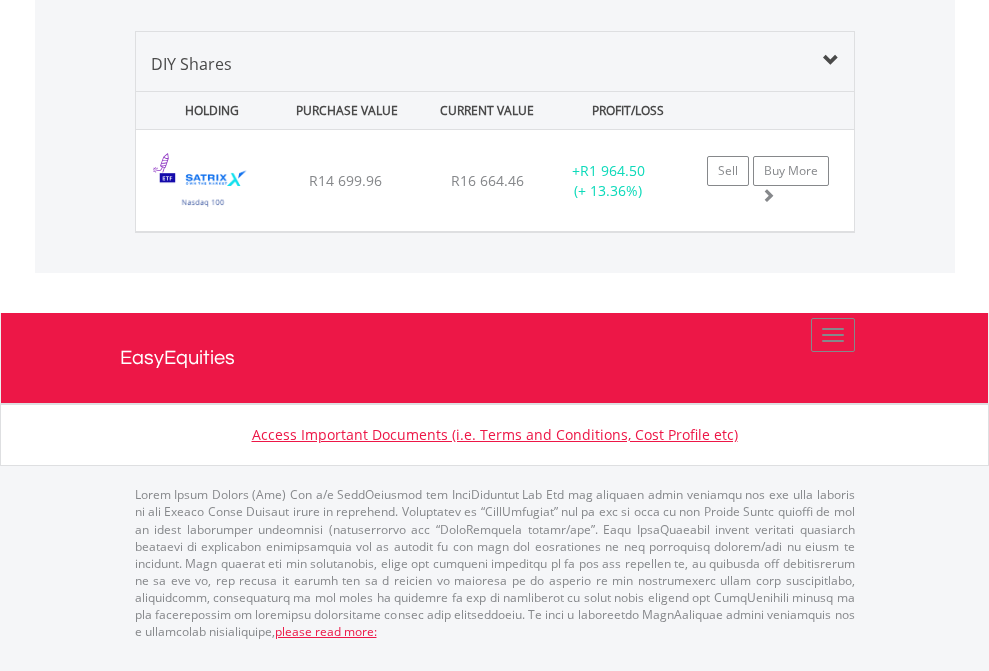 click on "EasyEquities USD" at bounding box center [818, -1339] 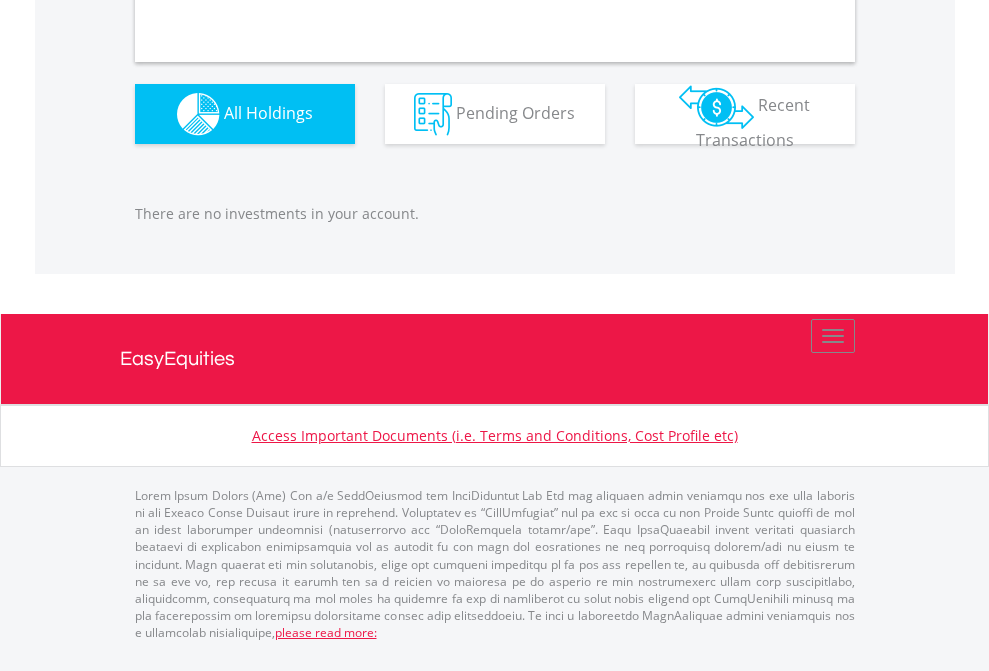 scroll, scrollTop: 1980, scrollLeft: 0, axis: vertical 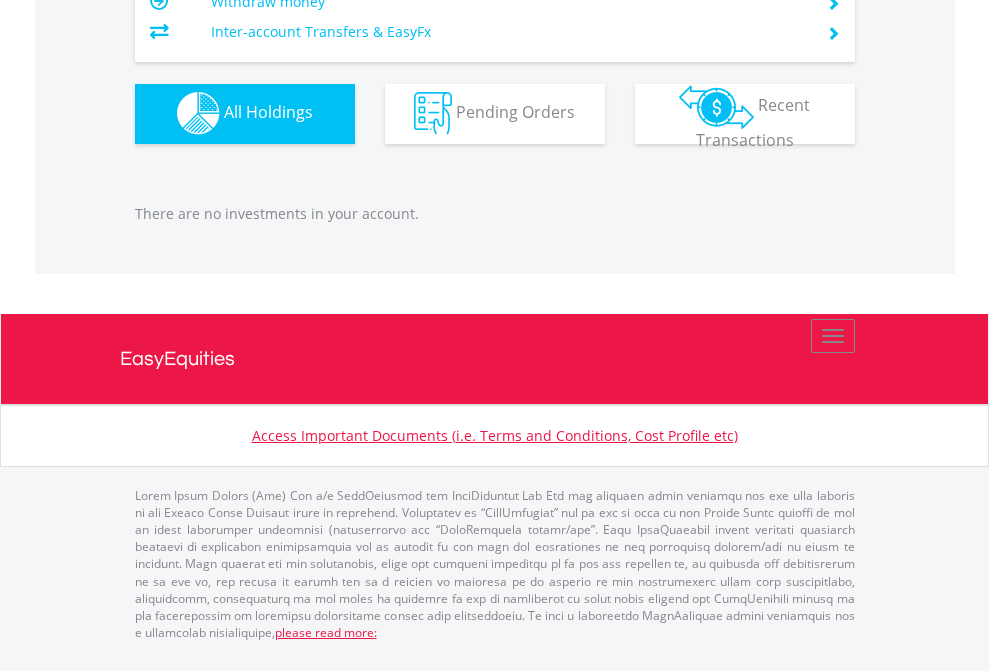 click on "EasyEquities AUD" at bounding box center [818, -1142] 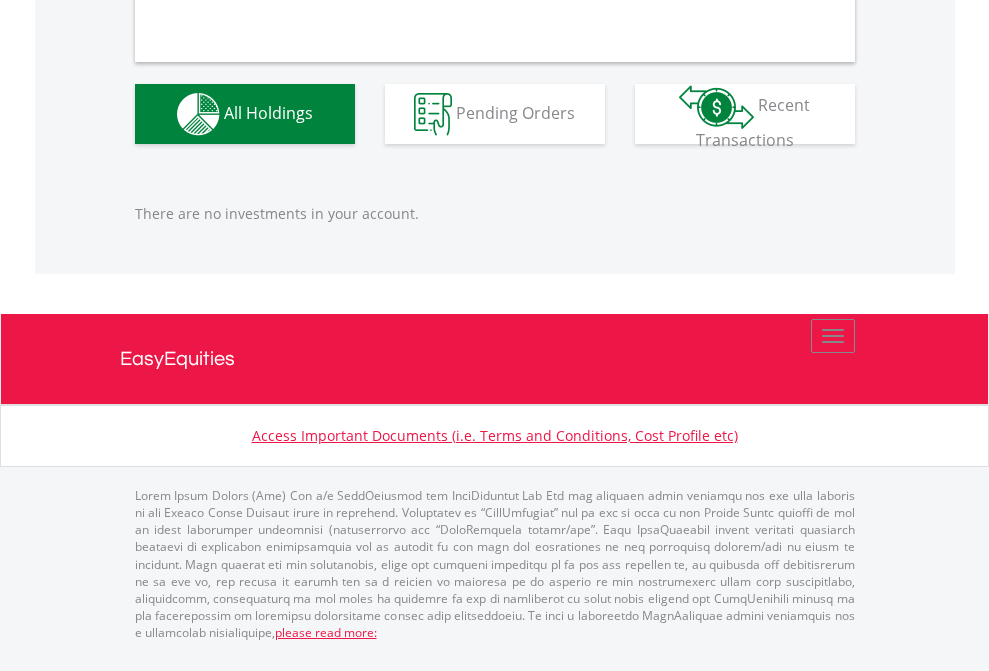 scroll, scrollTop: 1980, scrollLeft: 0, axis: vertical 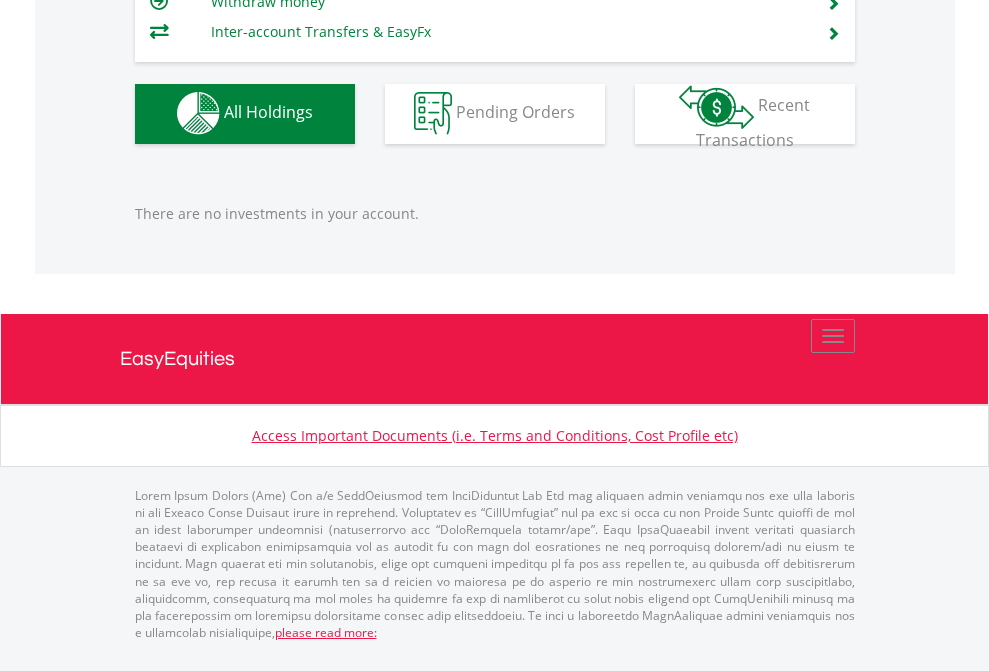 click on "EasyEquities RA" at bounding box center (818, -1142) 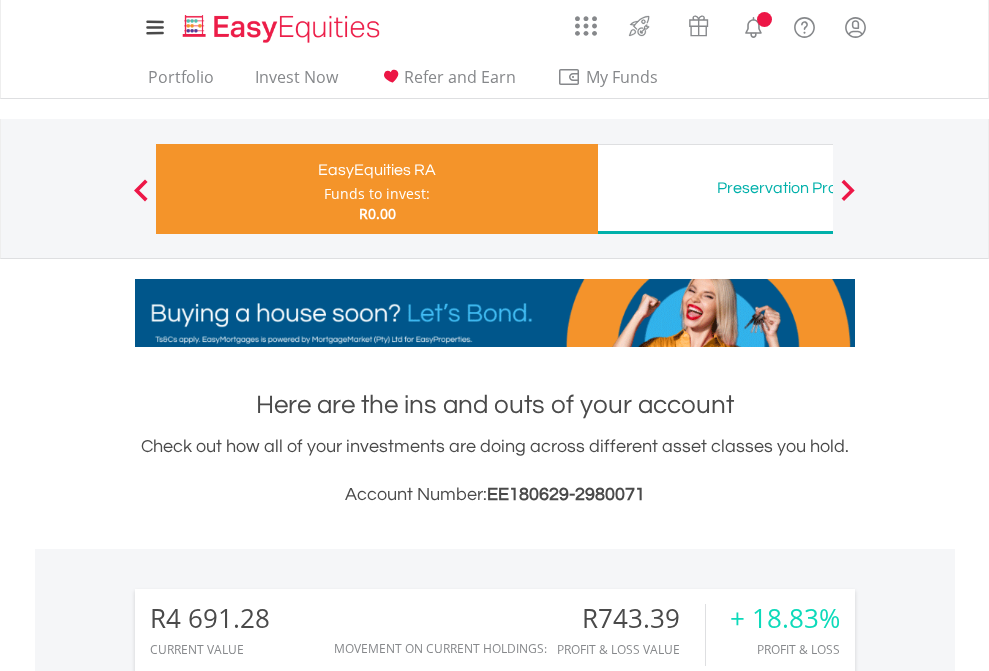 scroll, scrollTop: 0, scrollLeft: 0, axis: both 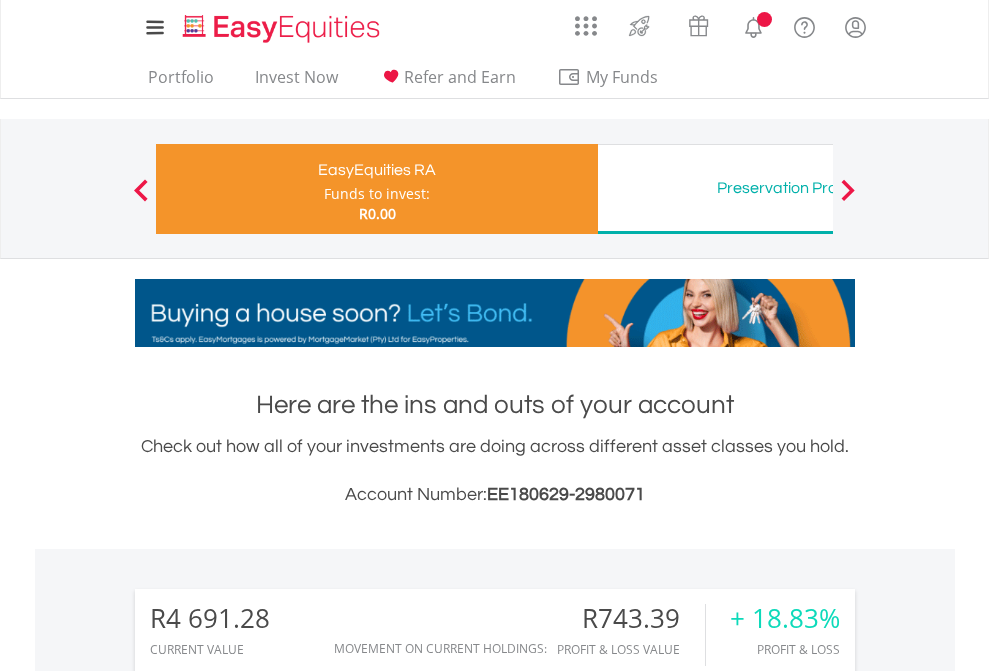 click on "All Holdings" at bounding box center [268, 1556] 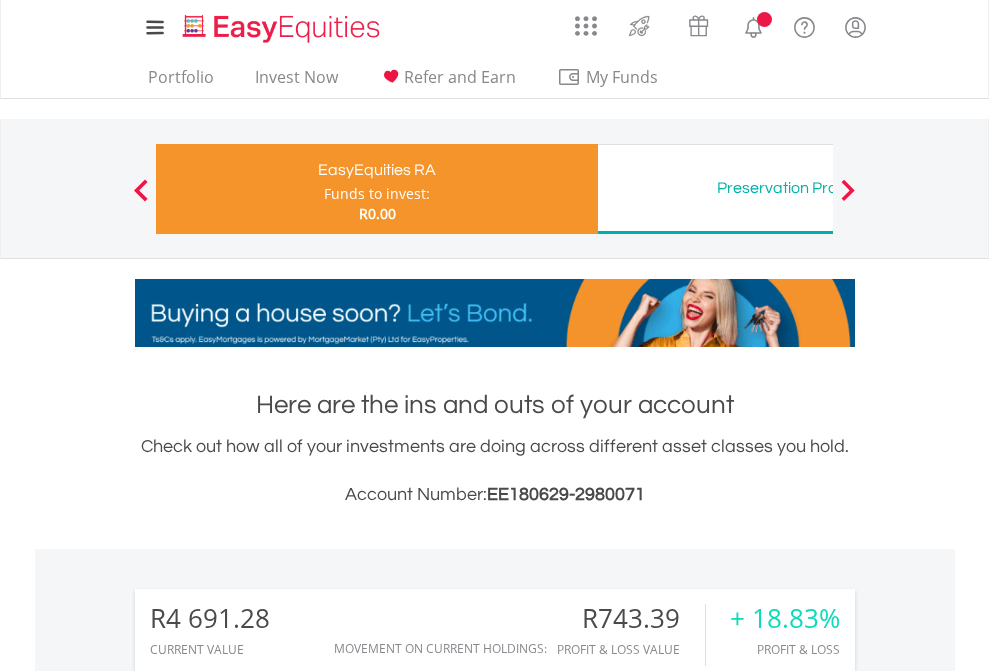 scroll, scrollTop: 999808, scrollLeft: 999687, axis: both 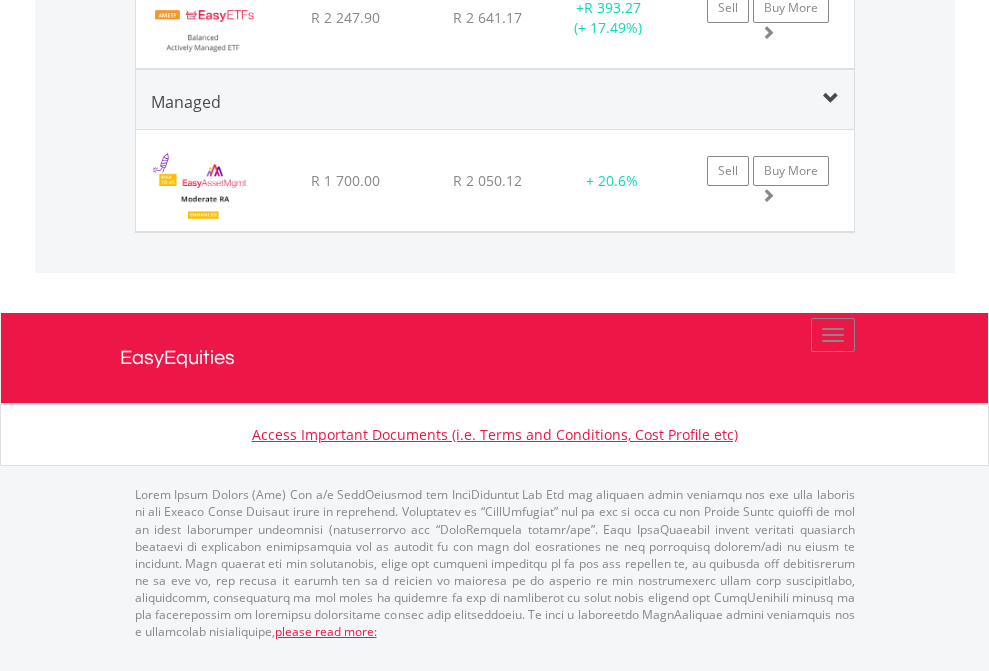 click on "Preservation Provident Fund" at bounding box center [818, -1803] 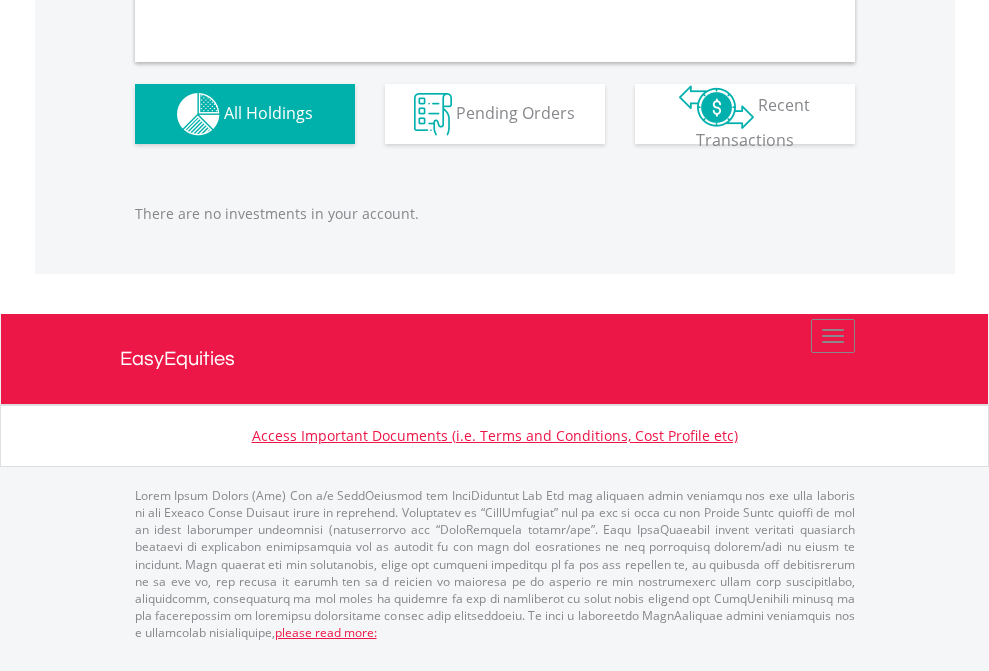 scroll, scrollTop: 1980, scrollLeft: 0, axis: vertical 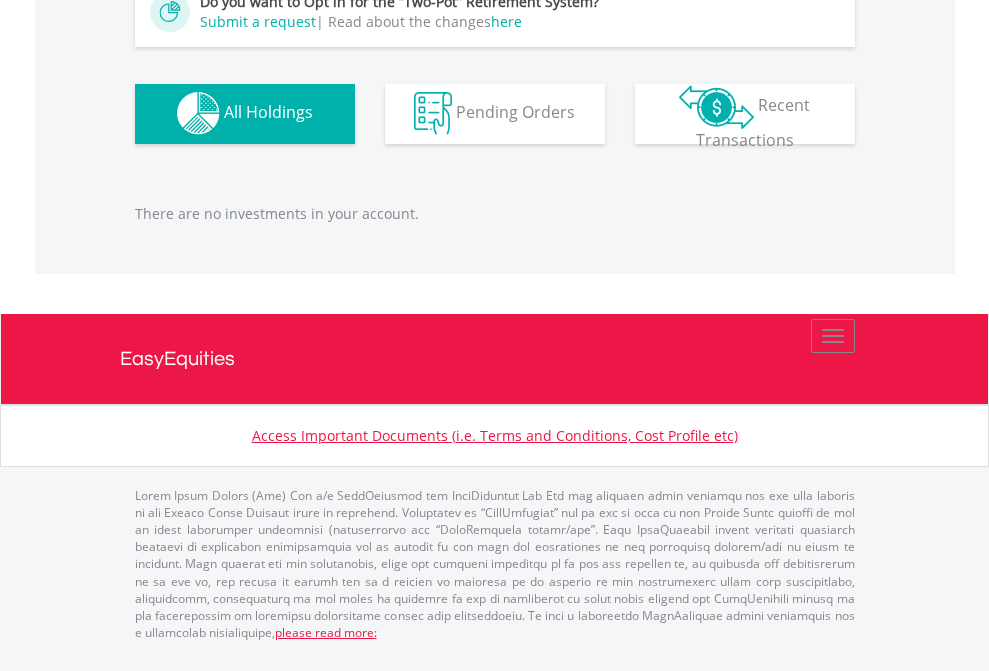 click on "Preservation Pension Fund" at bounding box center (818, -1182) 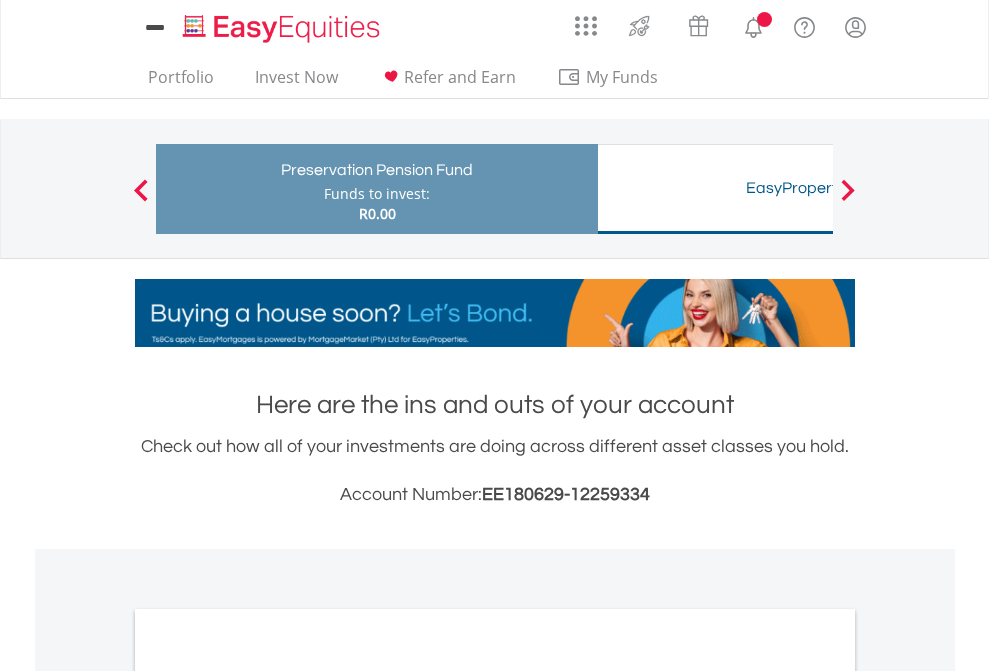 scroll, scrollTop: 0, scrollLeft: 0, axis: both 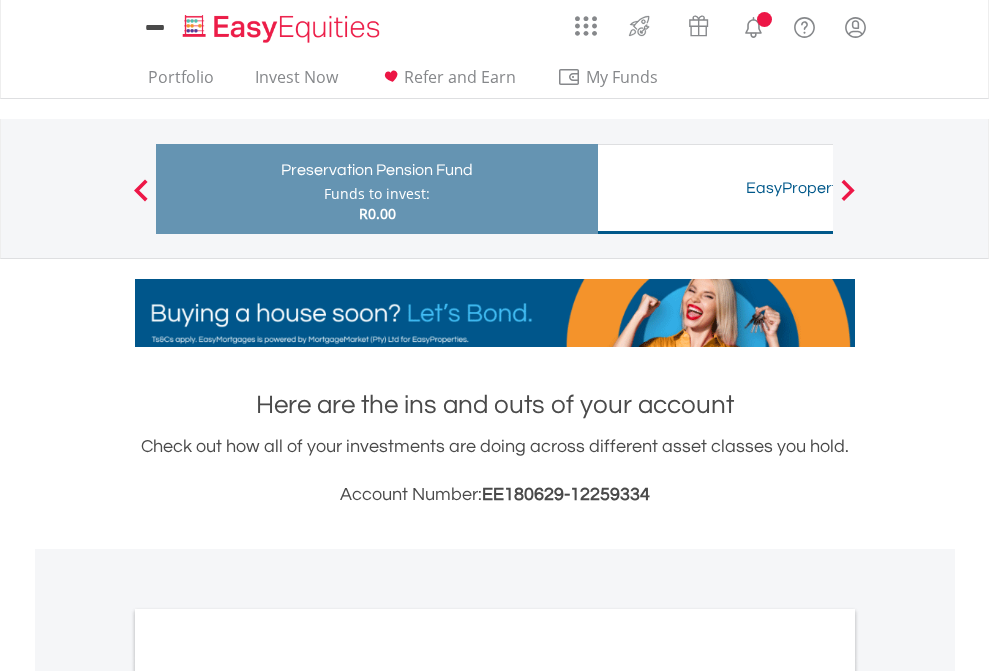 click on "All Holdings" at bounding box center [268, 1036] 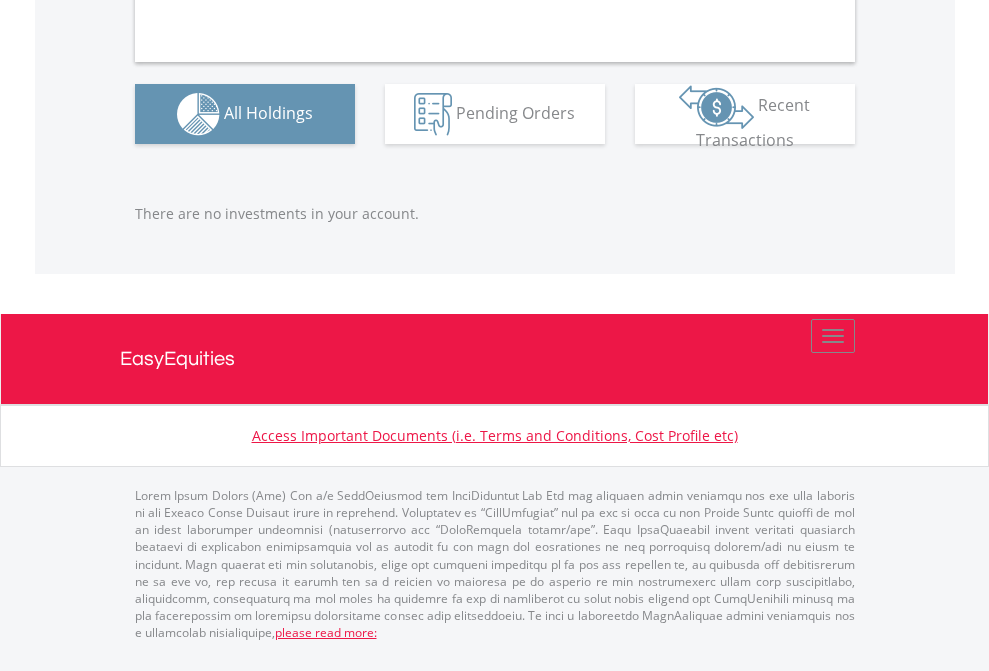 scroll, scrollTop: 1980, scrollLeft: 0, axis: vertical 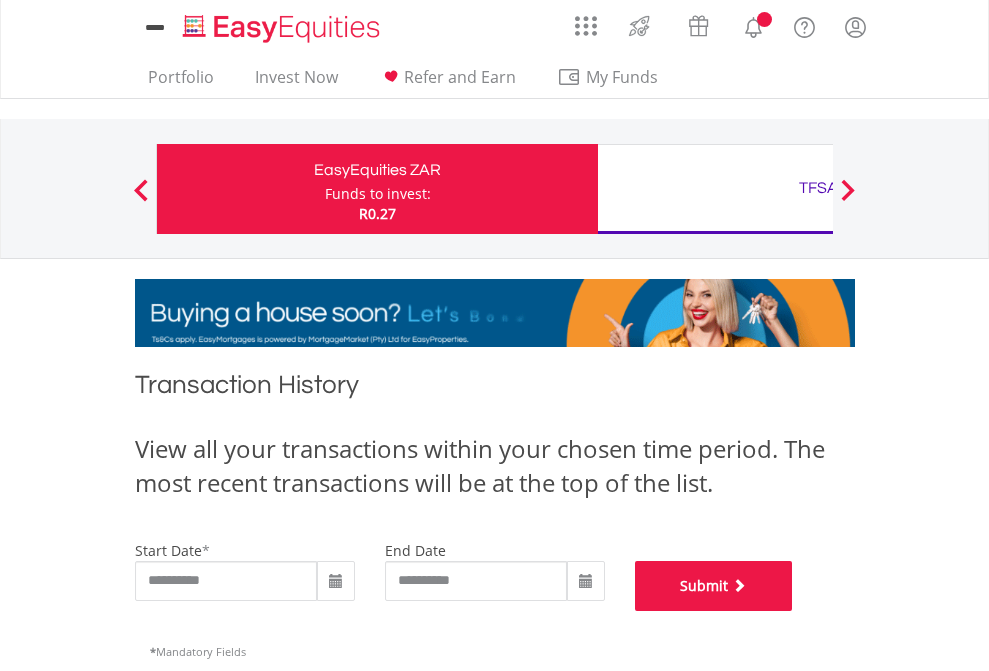 click on "Submit" at bounding box center [714, 586] 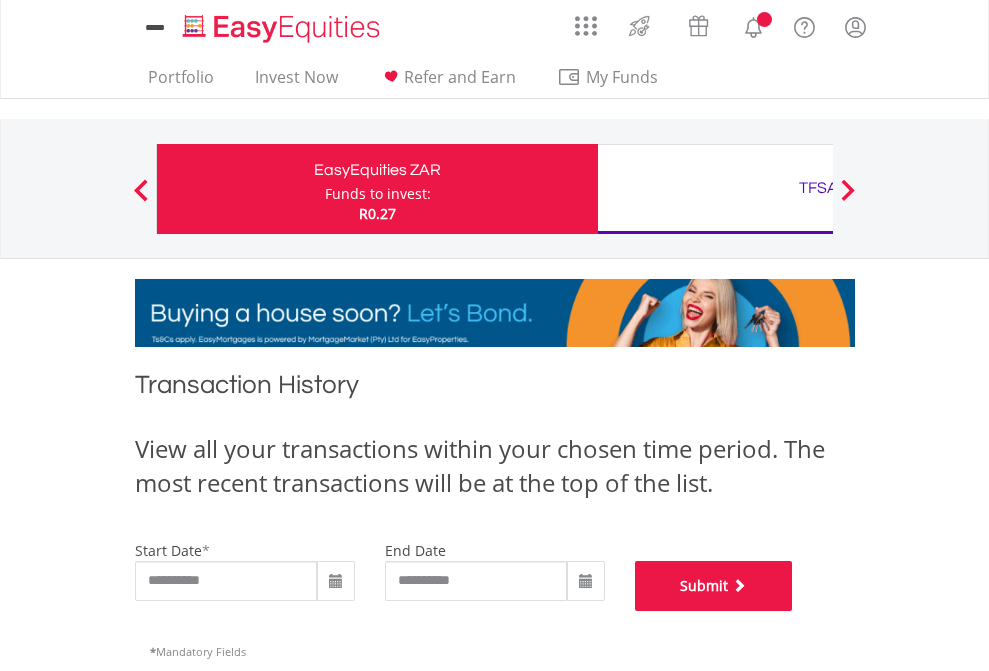 scroll, scrollTop: 811, scrollLeft: 0, axis: vertical 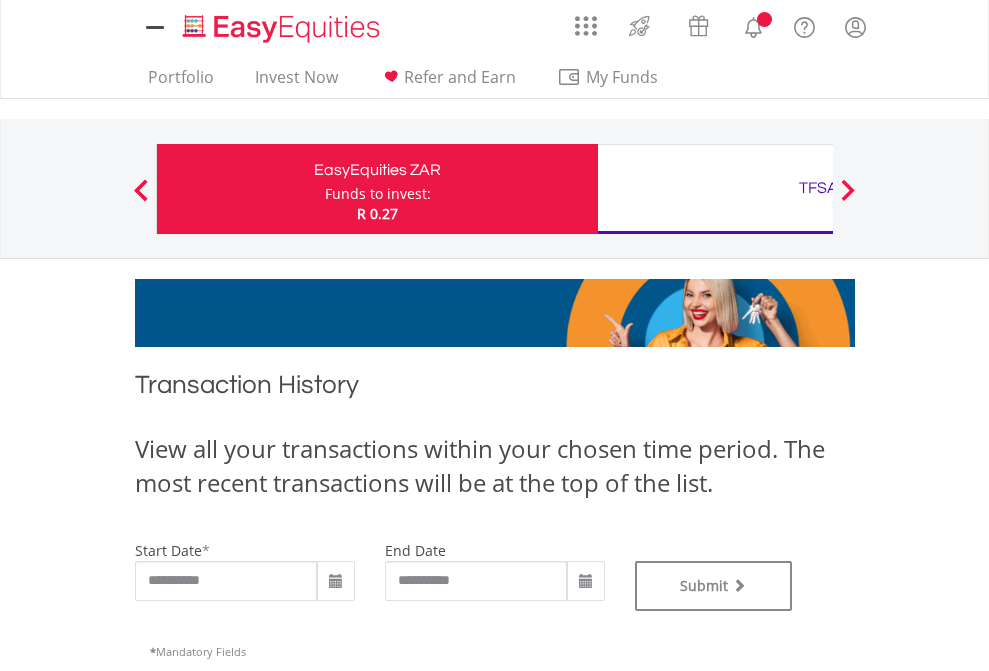 click on "TFSA" at bounding box center [818, 188] 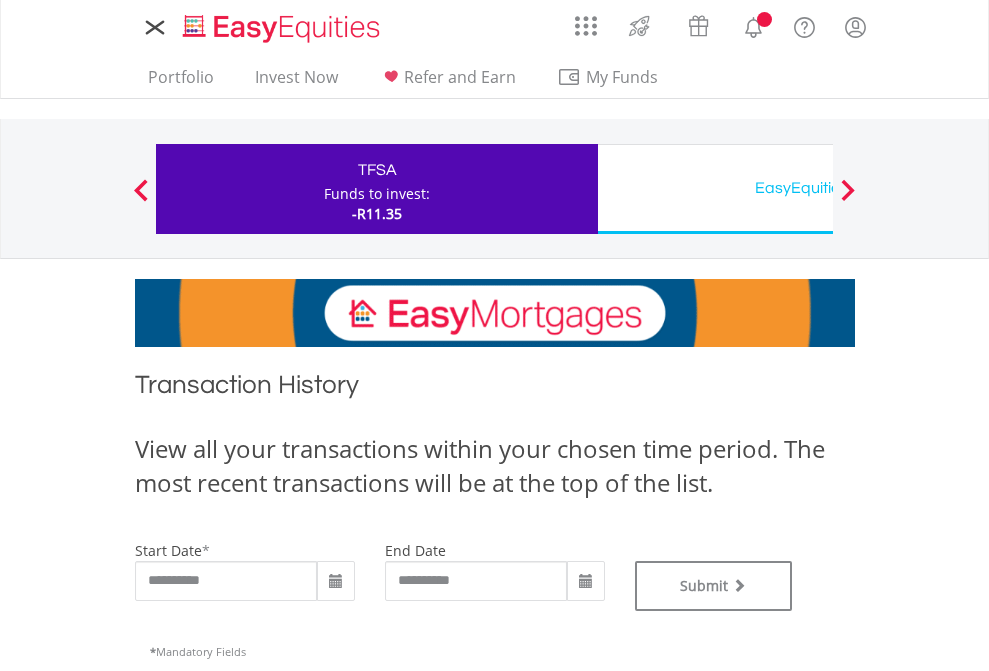 scroll, scrollTop: 0, scrollLeft: 0, axis: both 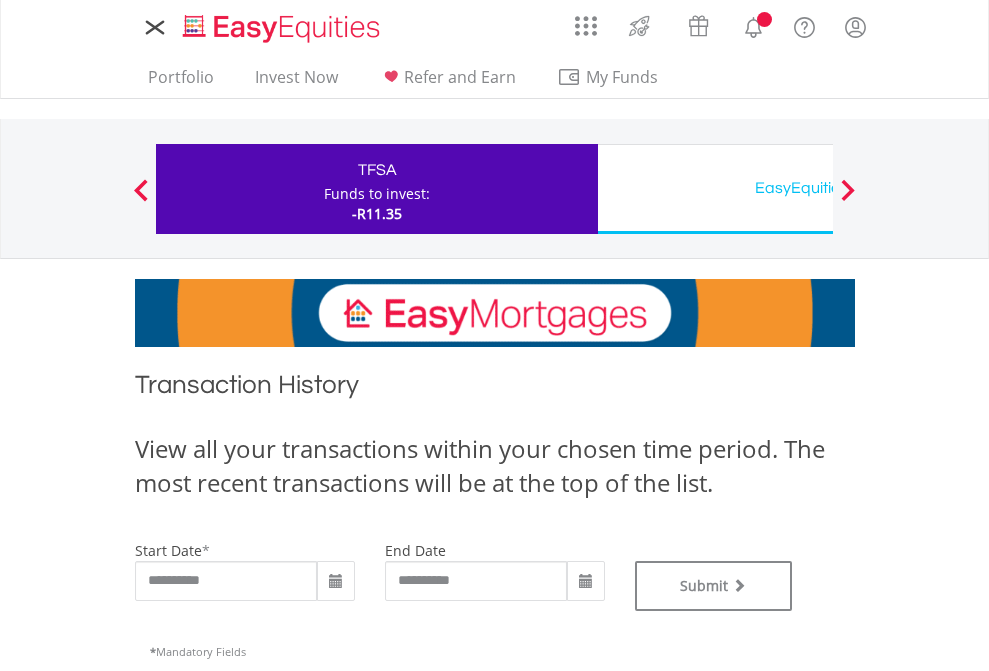 type on "**********" 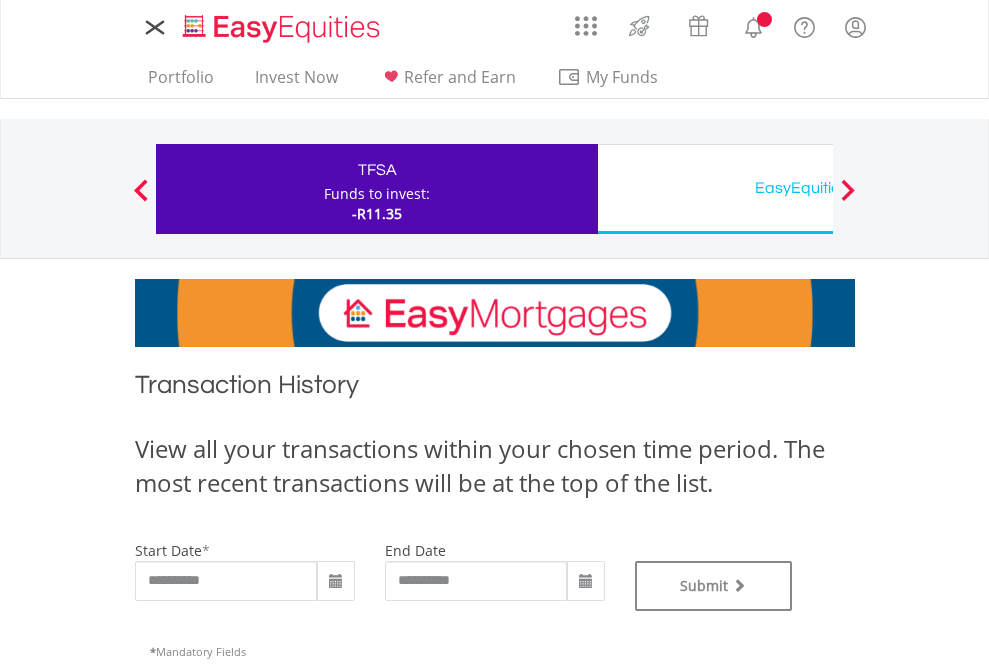 type on "**********" 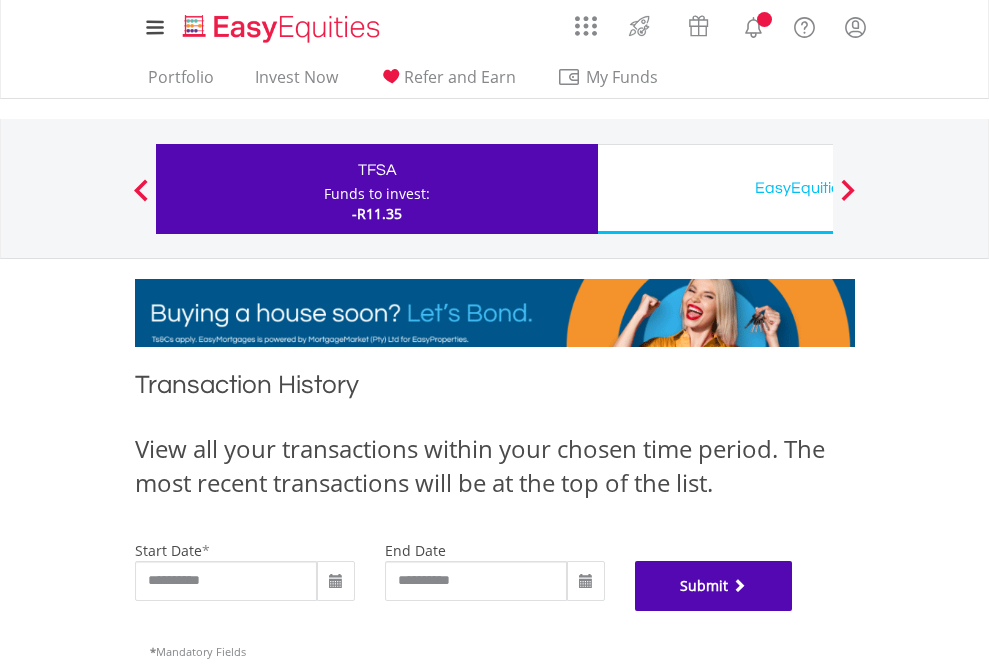 click on "Submit" at bounding box center (714, 586) 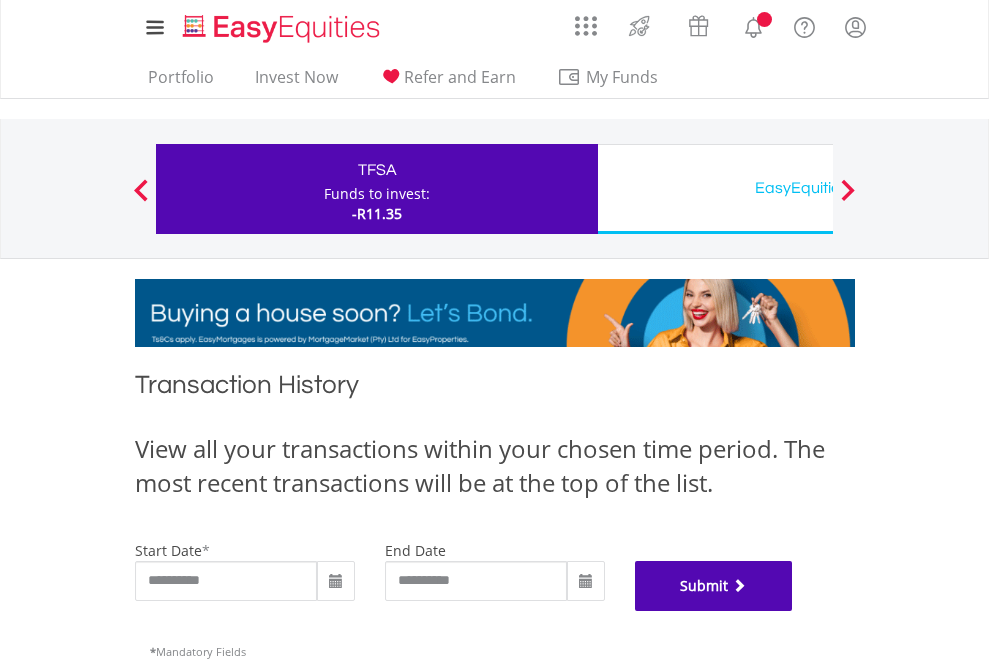 scroll, scrollTop: 811, scrollLeft: 0, axis: vertical 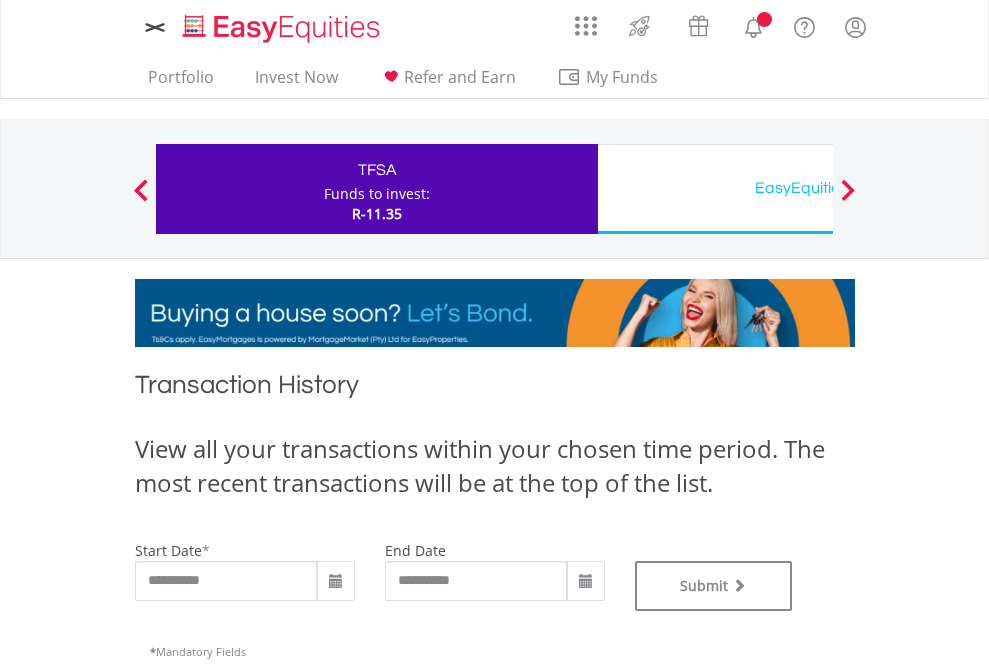 click on "EasyEquities USD" at bounding box center [818, 188] 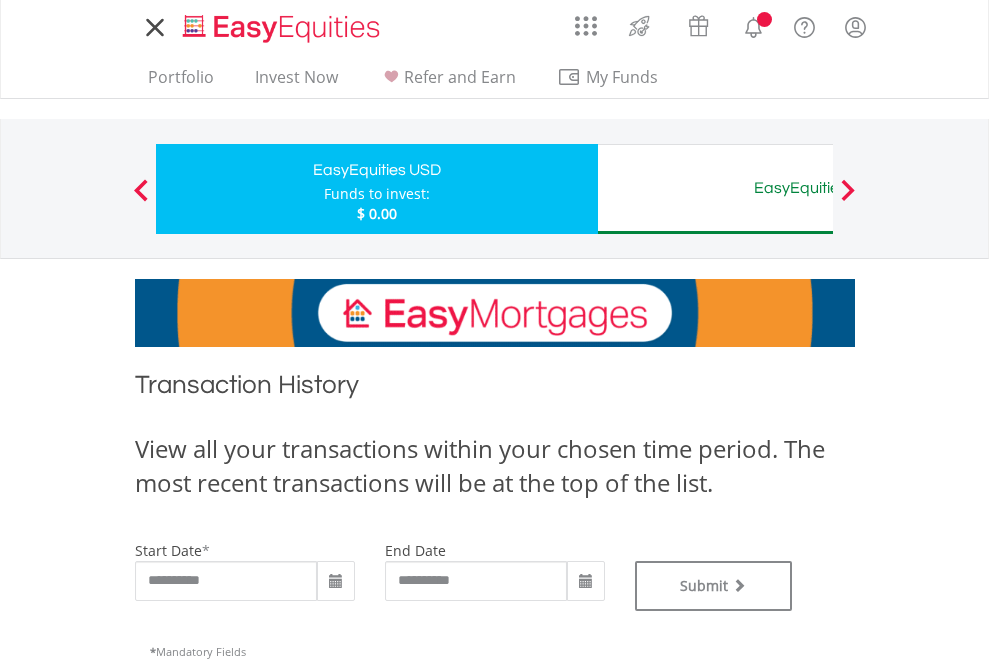 scroll, scrollTop: 0, scrollLeft: 0, axis: both 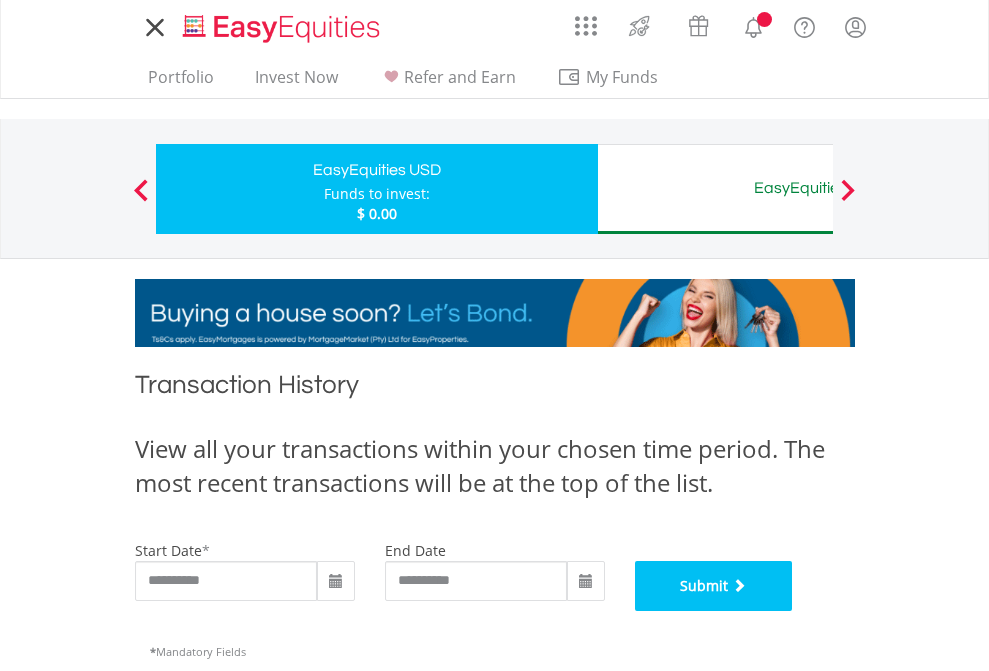 click on "Submit" at bounding box center (714, 586) 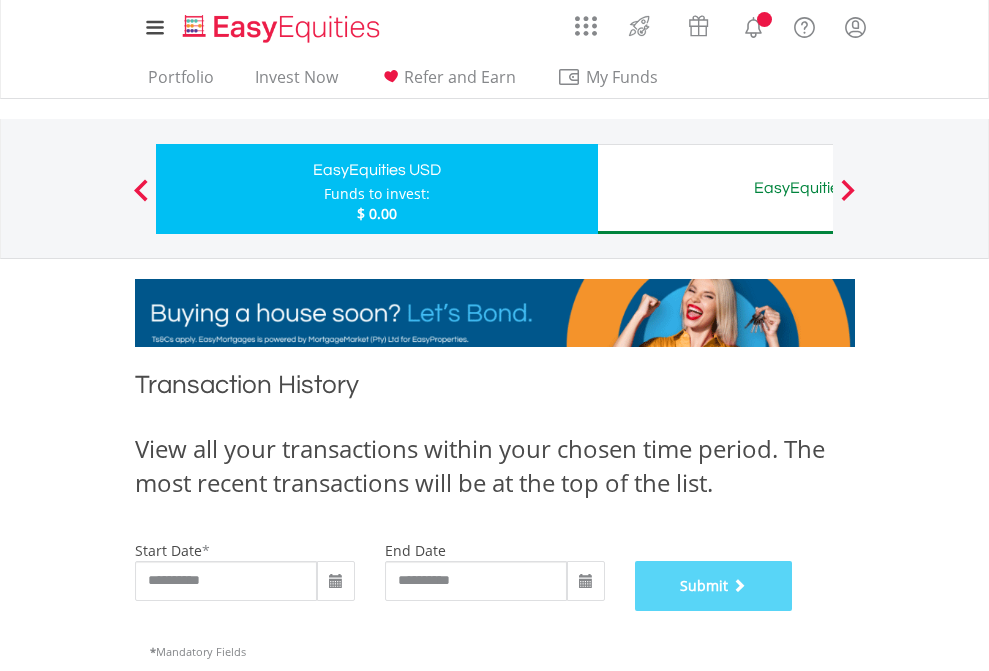 scroll, scrollTop: 811, scrollLeft: 0, axis: vertical 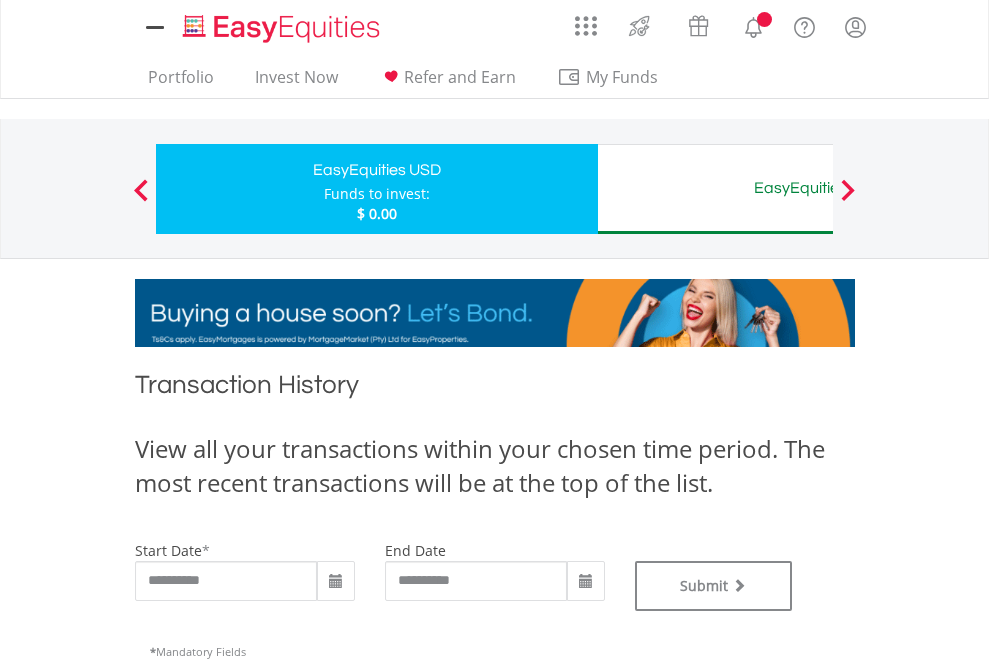click on "EasyEquities AUD" at bounding box center [818, 188] 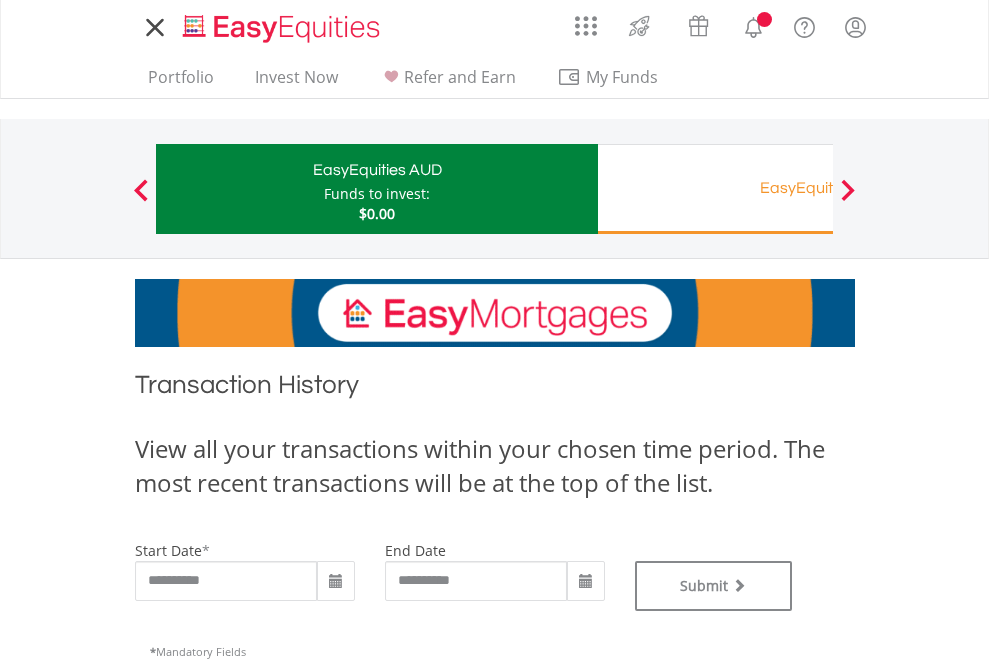 scroll, scrollTop: 0, scrollLeft: 0, axis: both 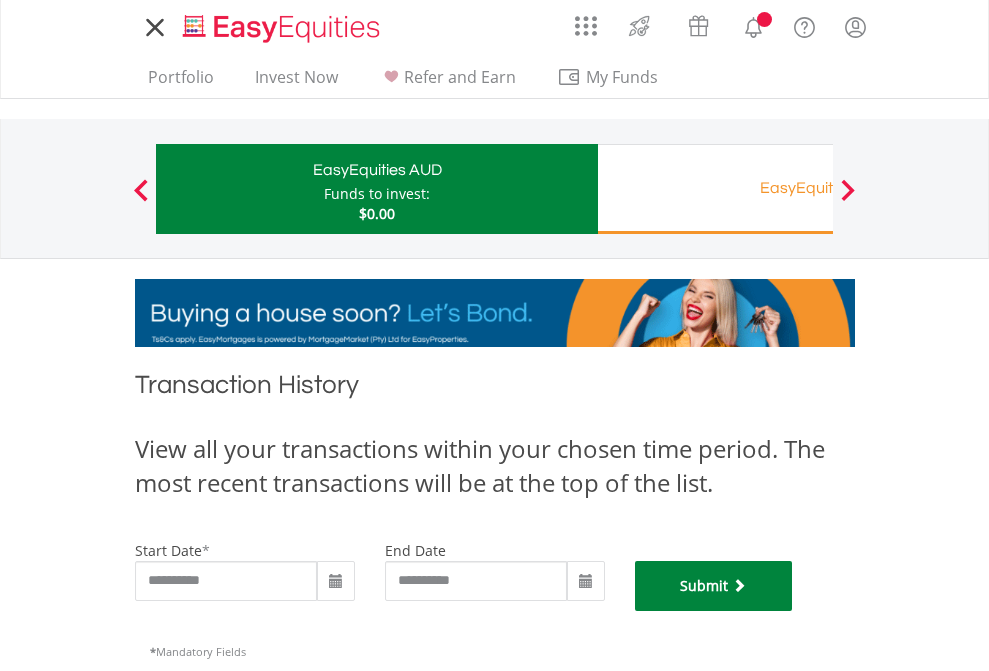 click on "Submit" at bounding box center [714, 586] 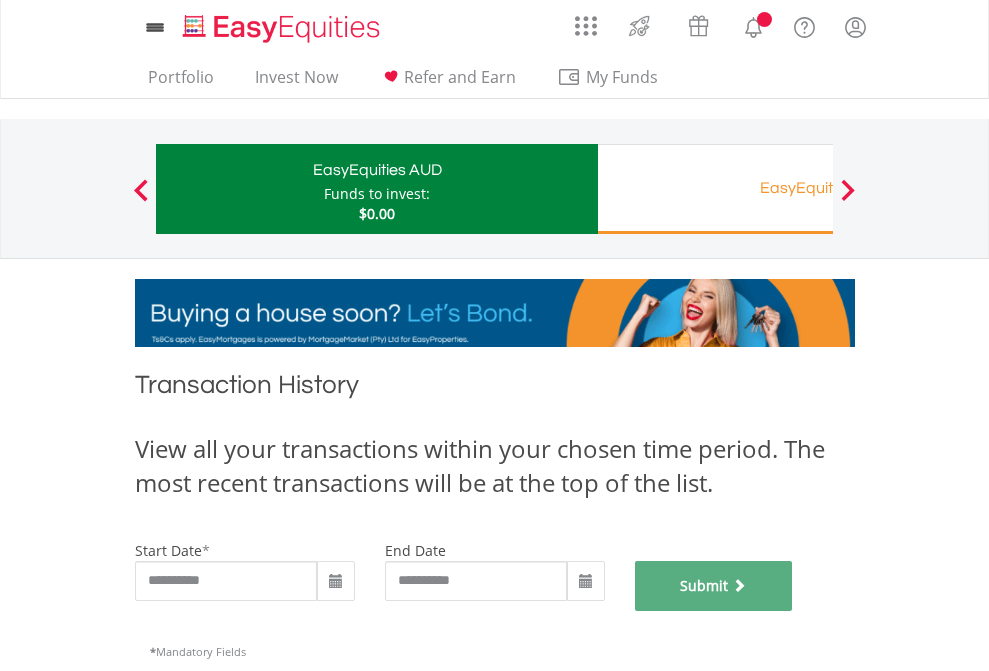scroll, scrollTop: 811, scrollLeft: 0, axis: vertical 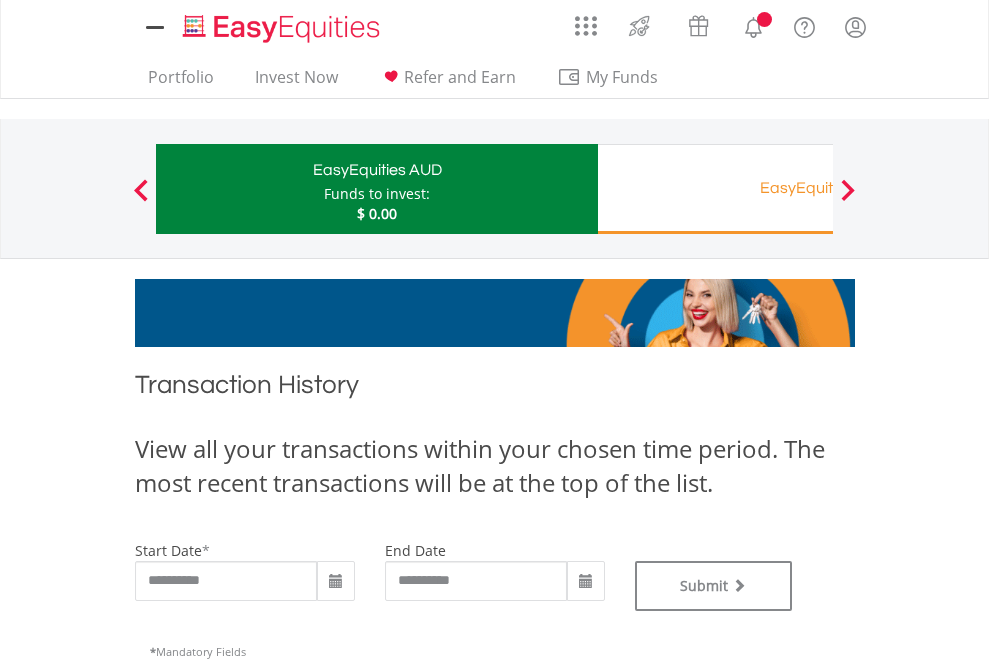 click on "EasyEquities RA" at bounding box center [818, 188] 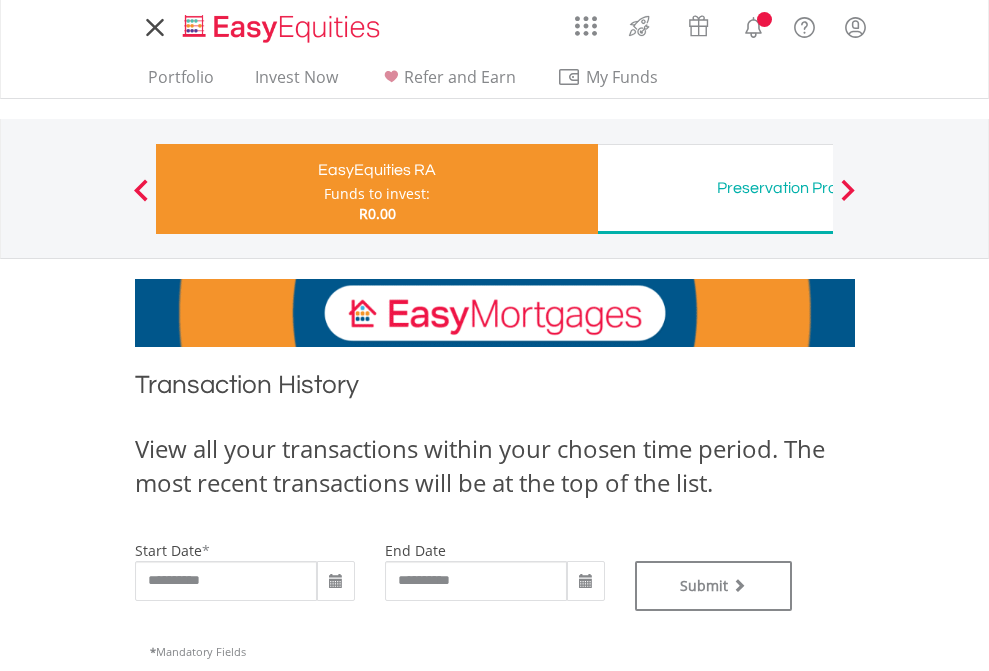 scroll, scrollTop: 0, scrollLeft: 0, axis: both 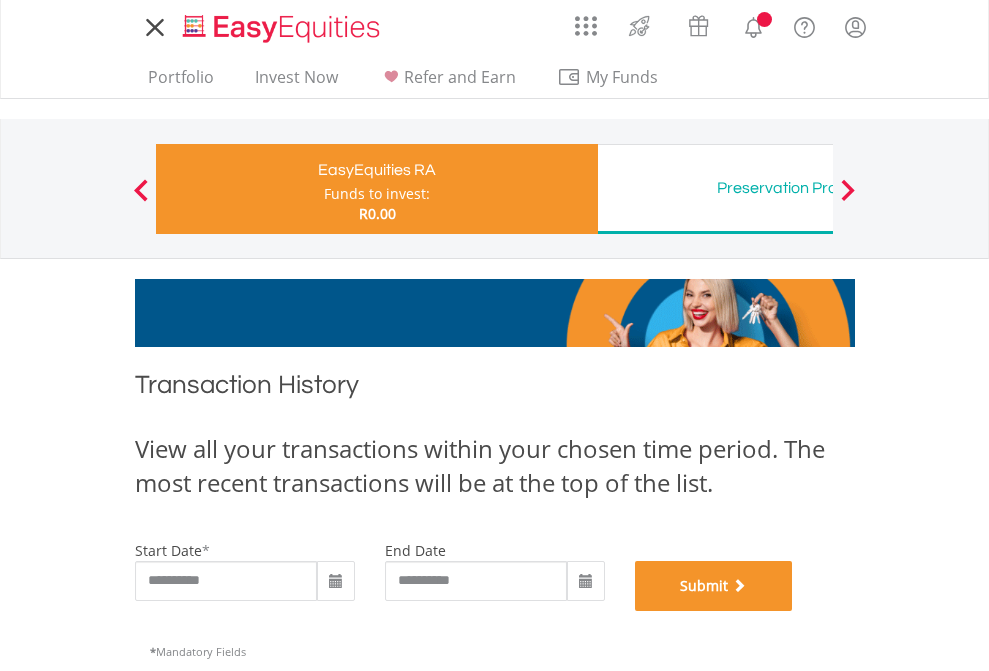 click on "Submit" at bounding box center [714, 586] 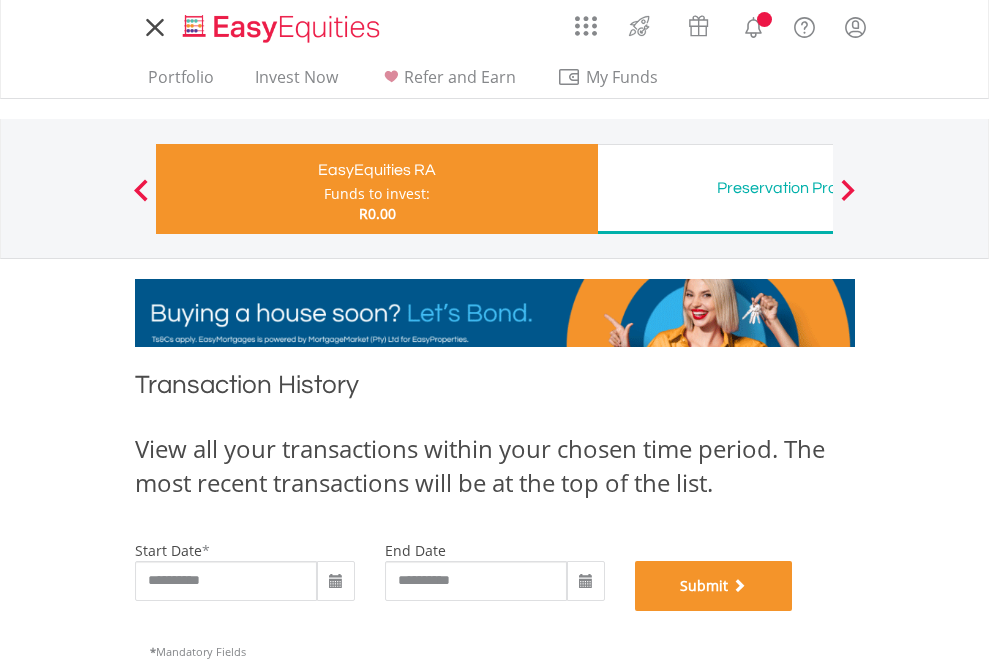 scroll, scrollTop: 811, scrollLeft: 0, axis: vertical 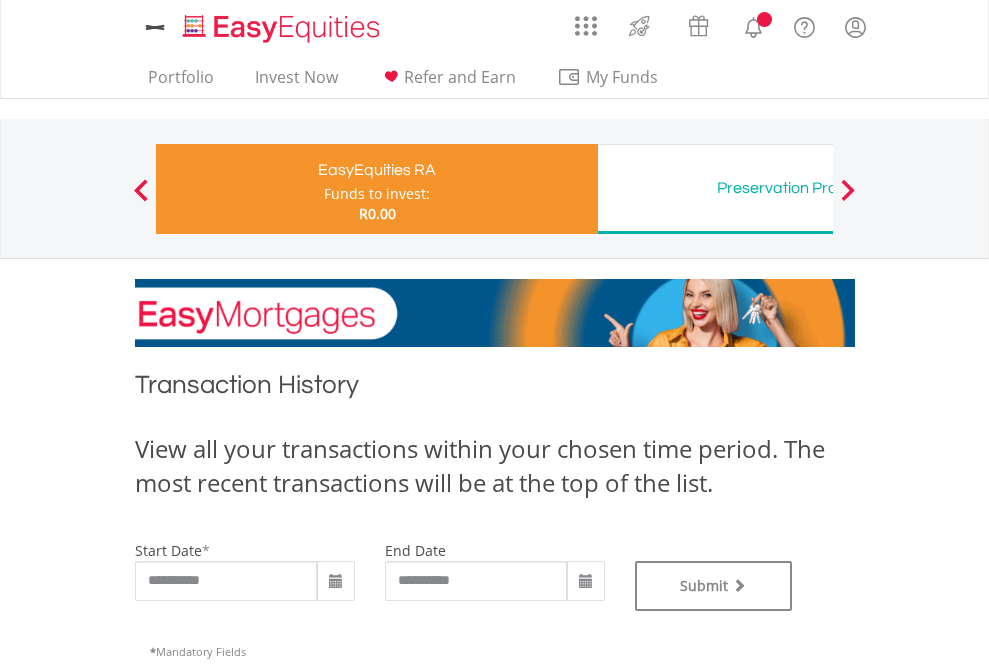 click on "Preservation Provident Fund" at bounding box center [818, 188] 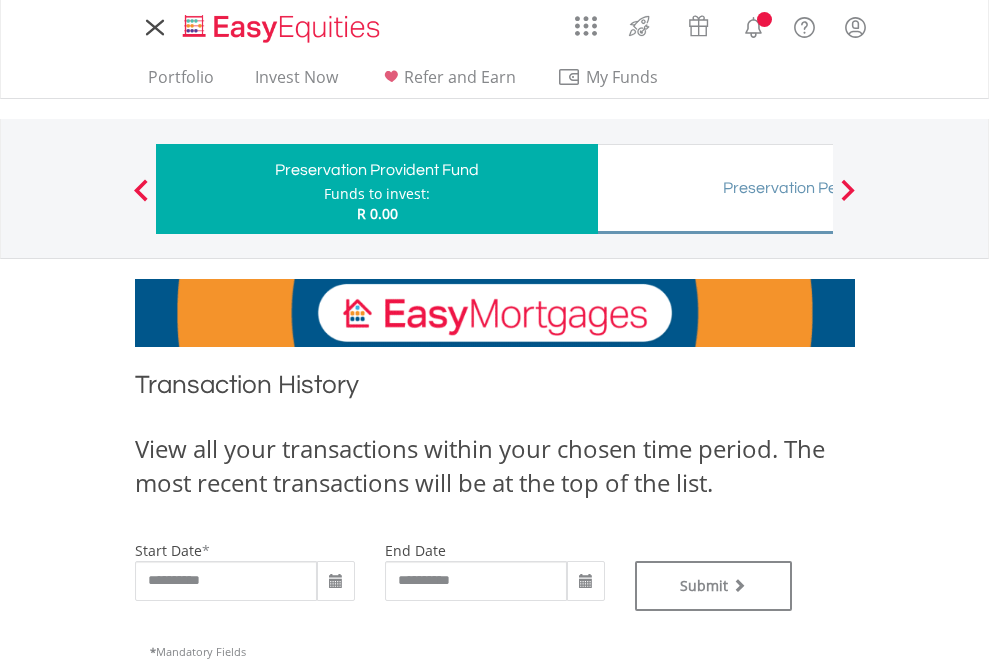 scroll, scrollTop: 0, scrollLeft: 0, axis: both 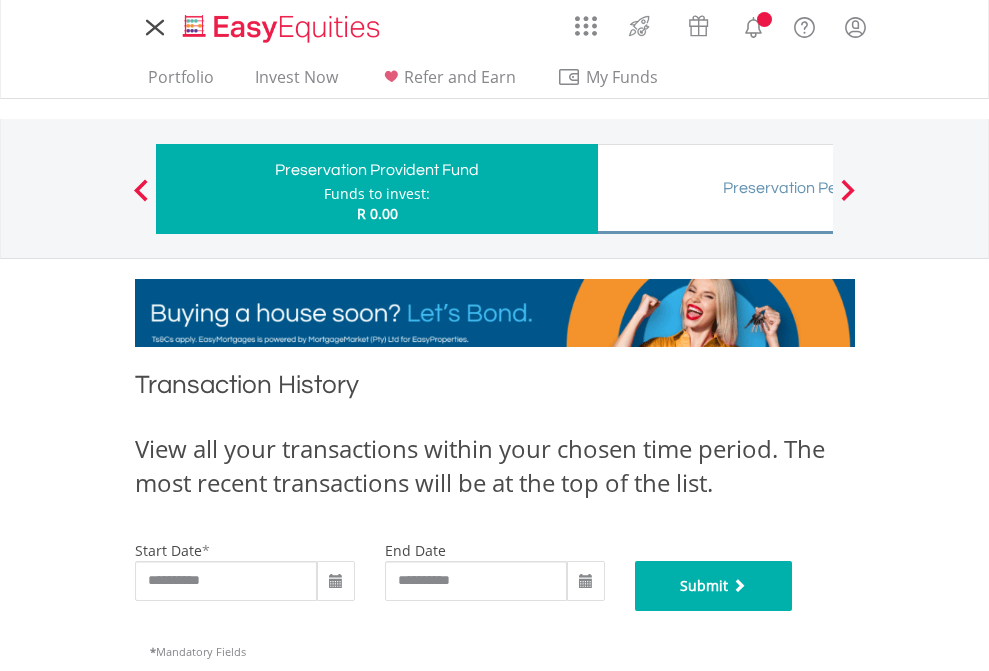 click on "Submit" at bounding box center [714, 586] 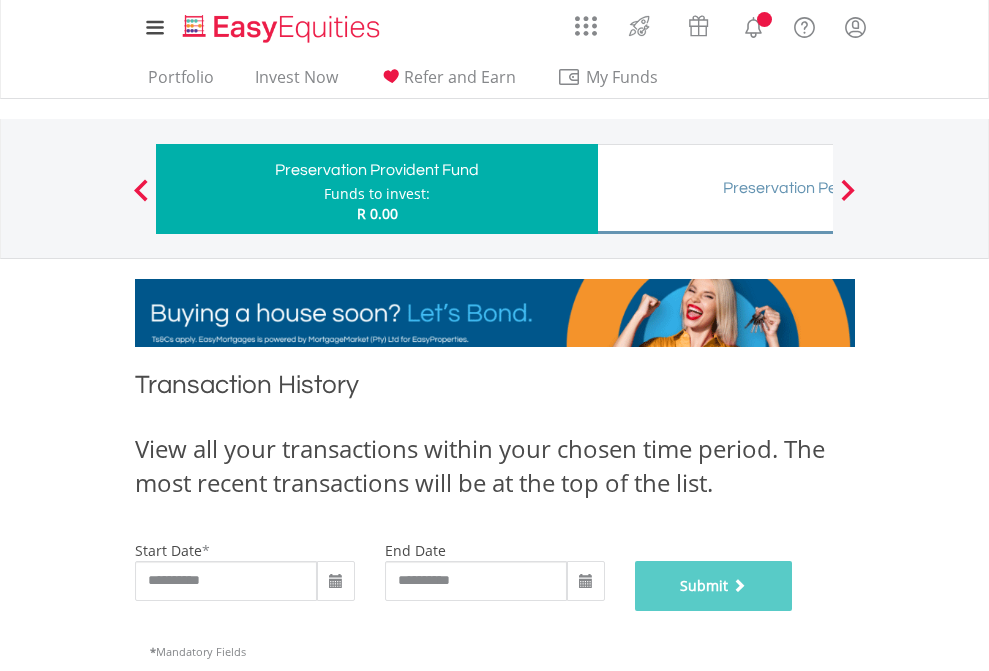 scroll, scrollTop: 811, scrollLeft: 0, axis: vertical 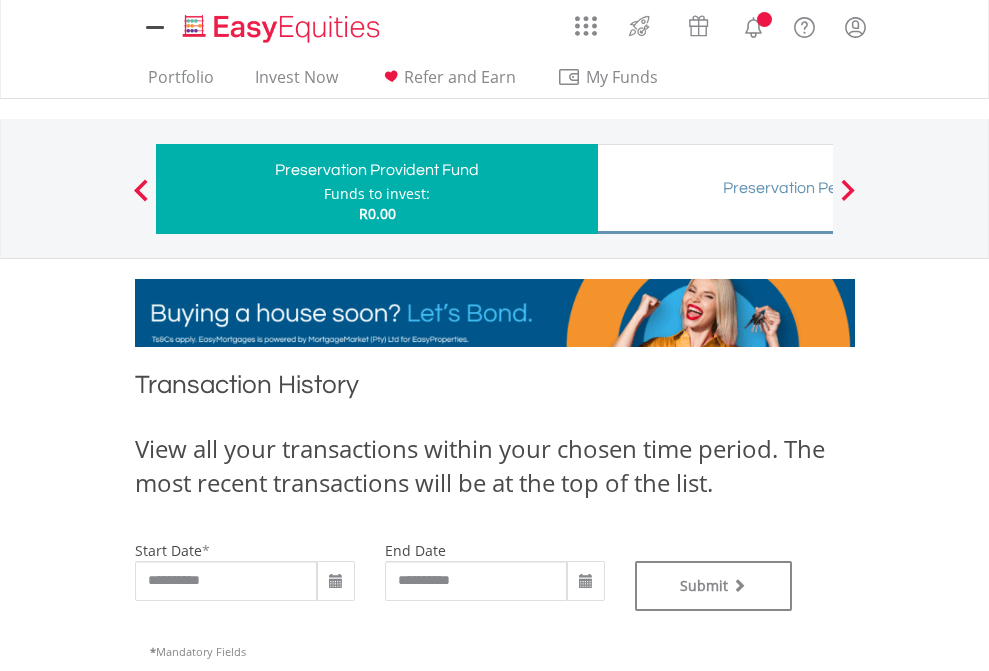click on "Preservation Pension Fund" at bounding box center (818, 188) 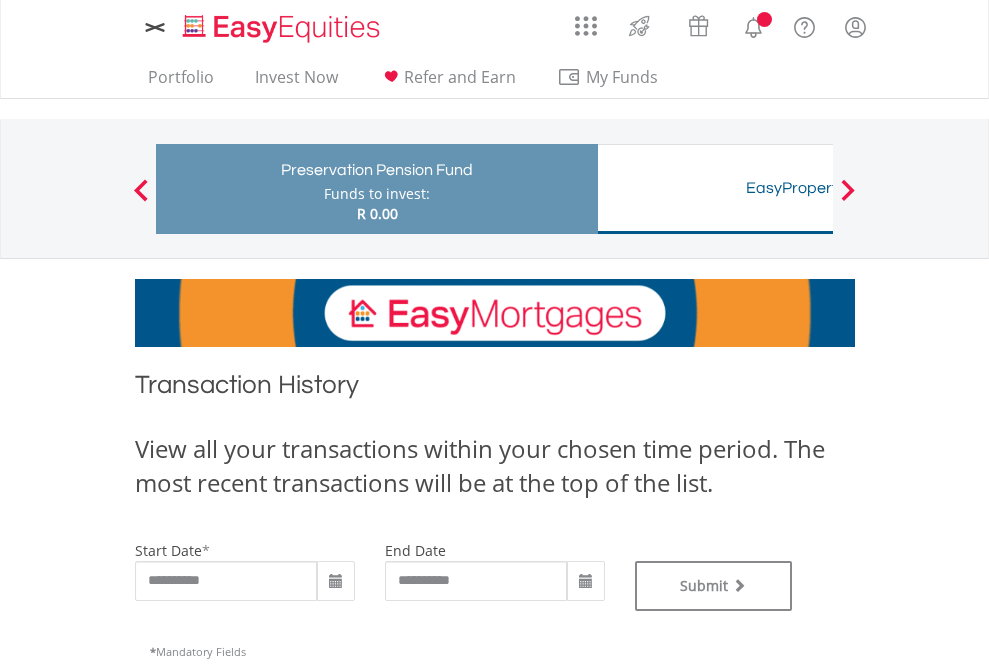 scroll, scrollTop: 0, scrollLeft: 0, axis: both 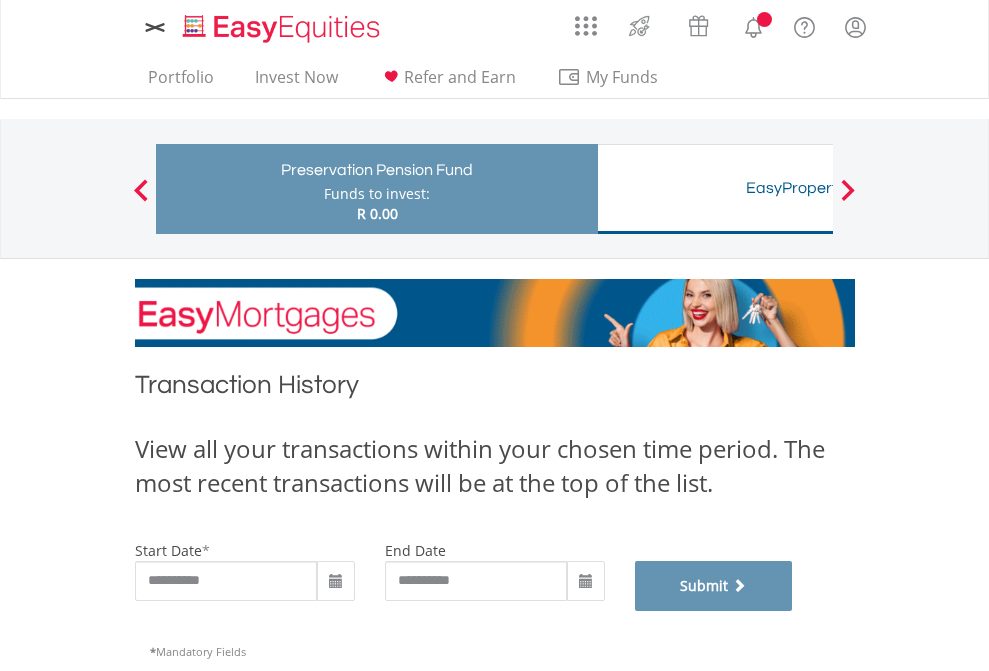 click on "Submit" at bounding box center (714, 586) 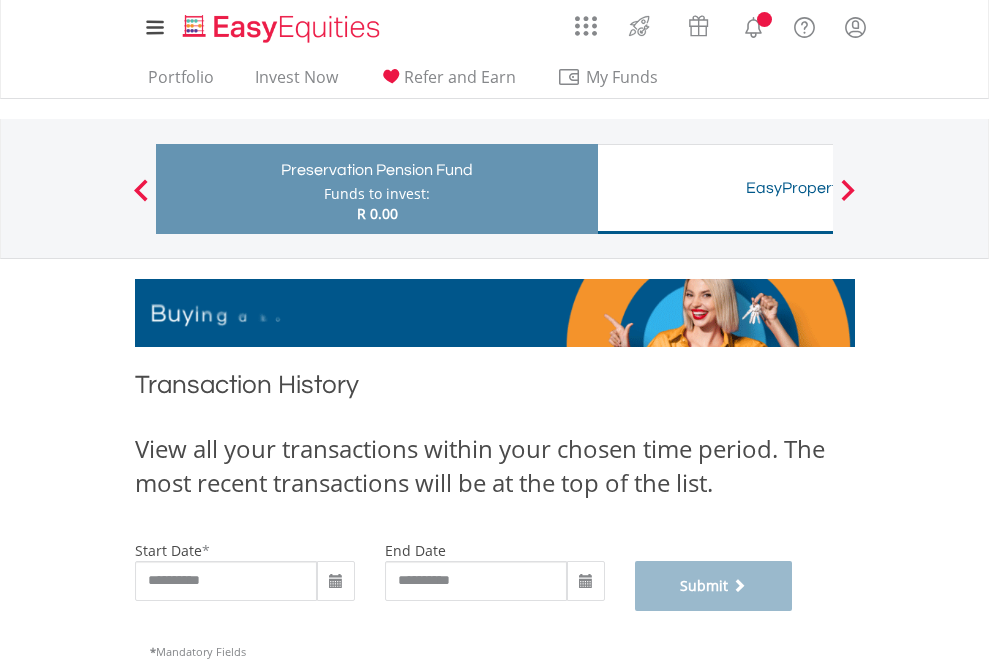 scroll, scrollTop: 811, scrollLeft: 0, axis: vertical 